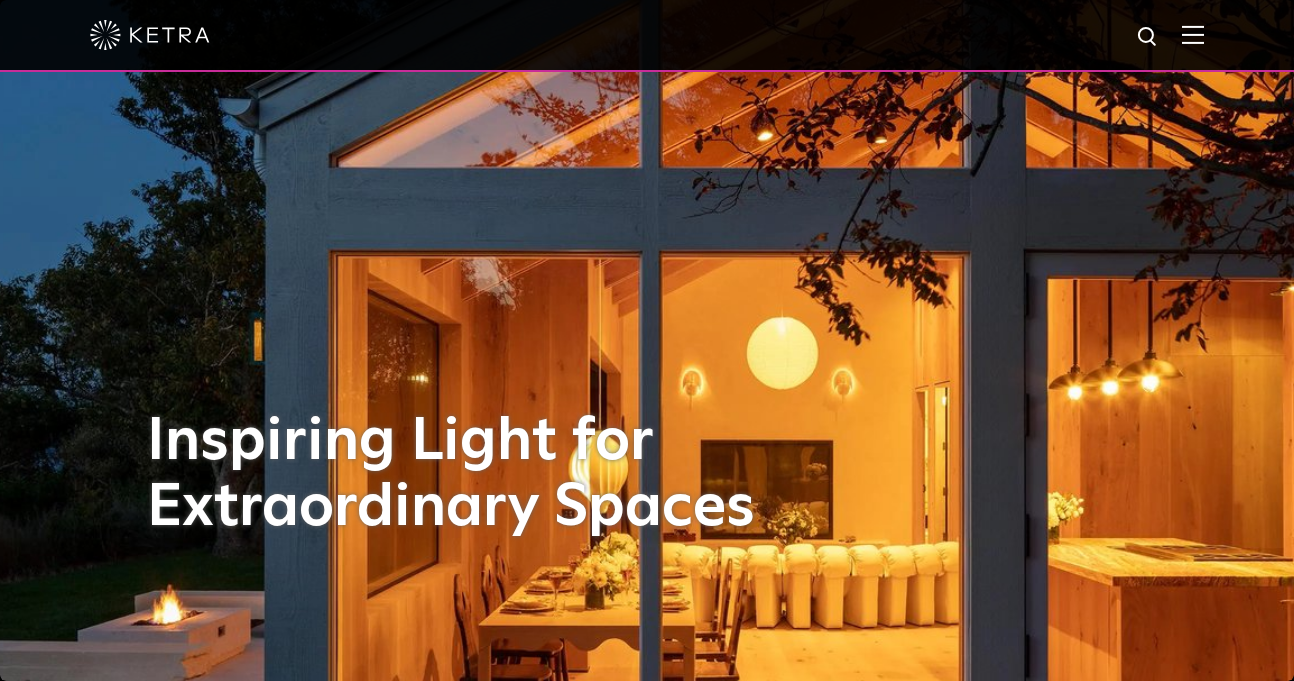 scroll, scrollTop: 0, scrollLeft: 0, axis: both 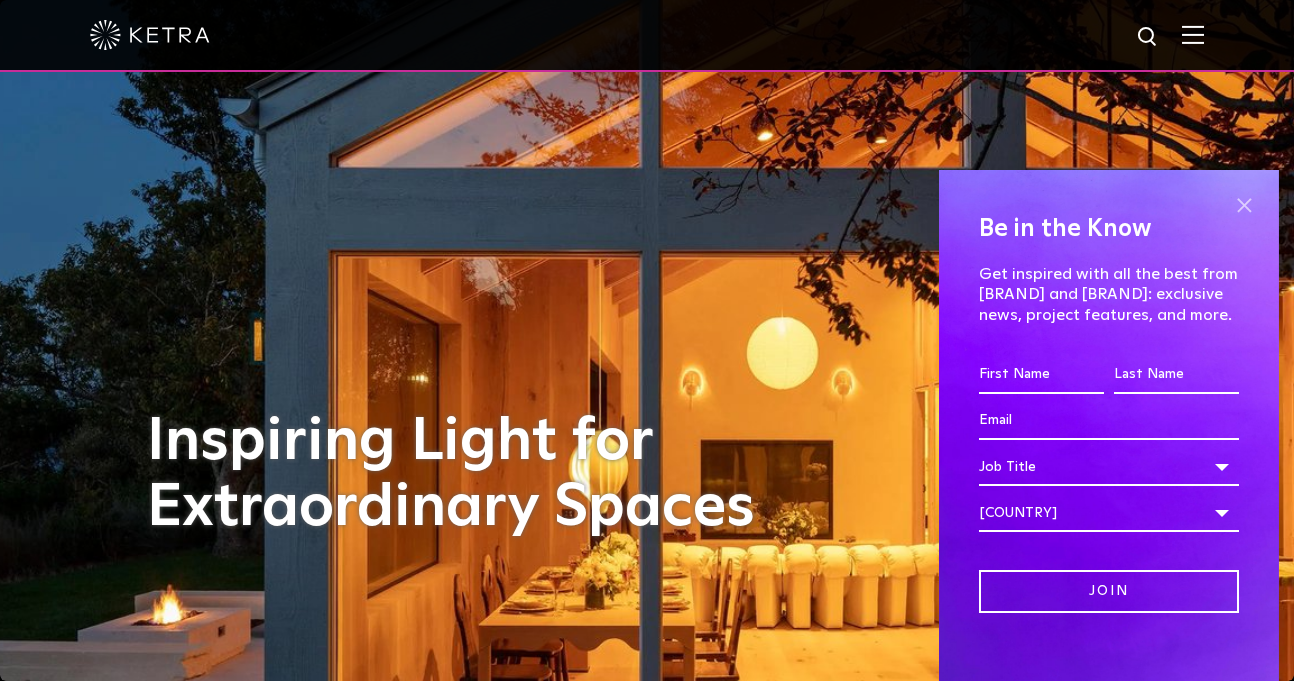 click at bounding box center (1244, 205) 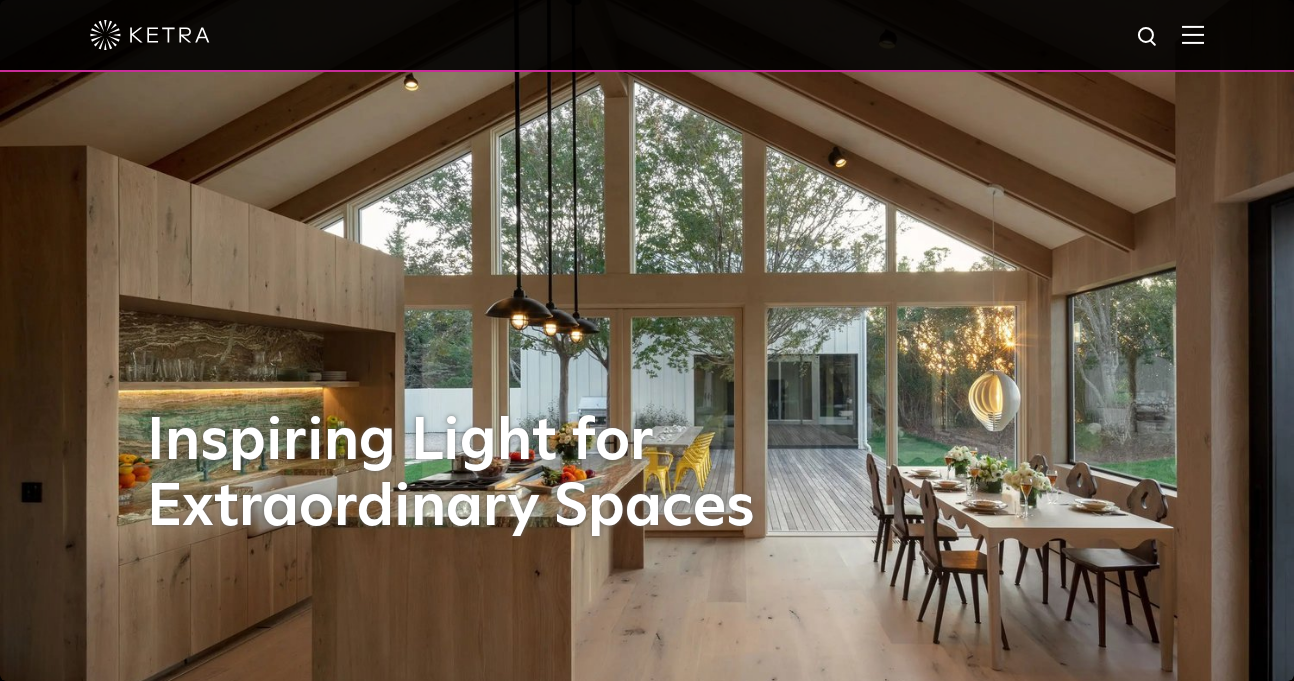 click at bounding box center (1193, 34) 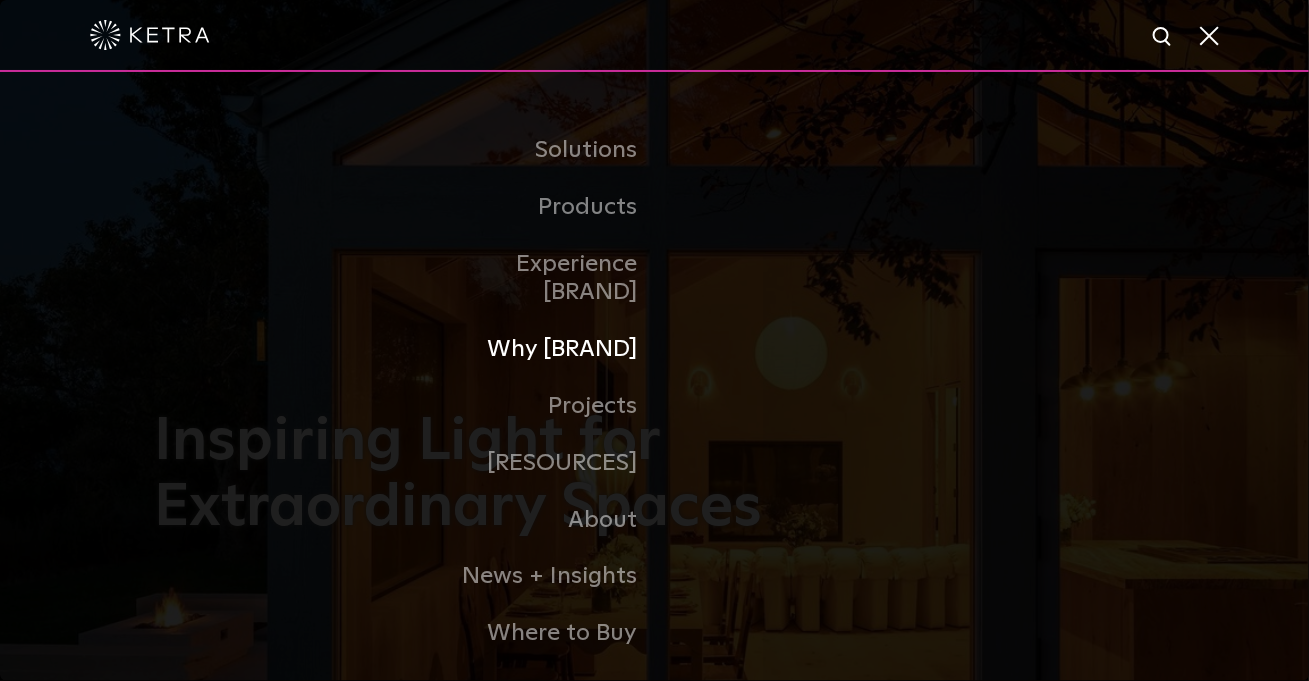 click on "Why Ketra" at bounding box center [552, 349] 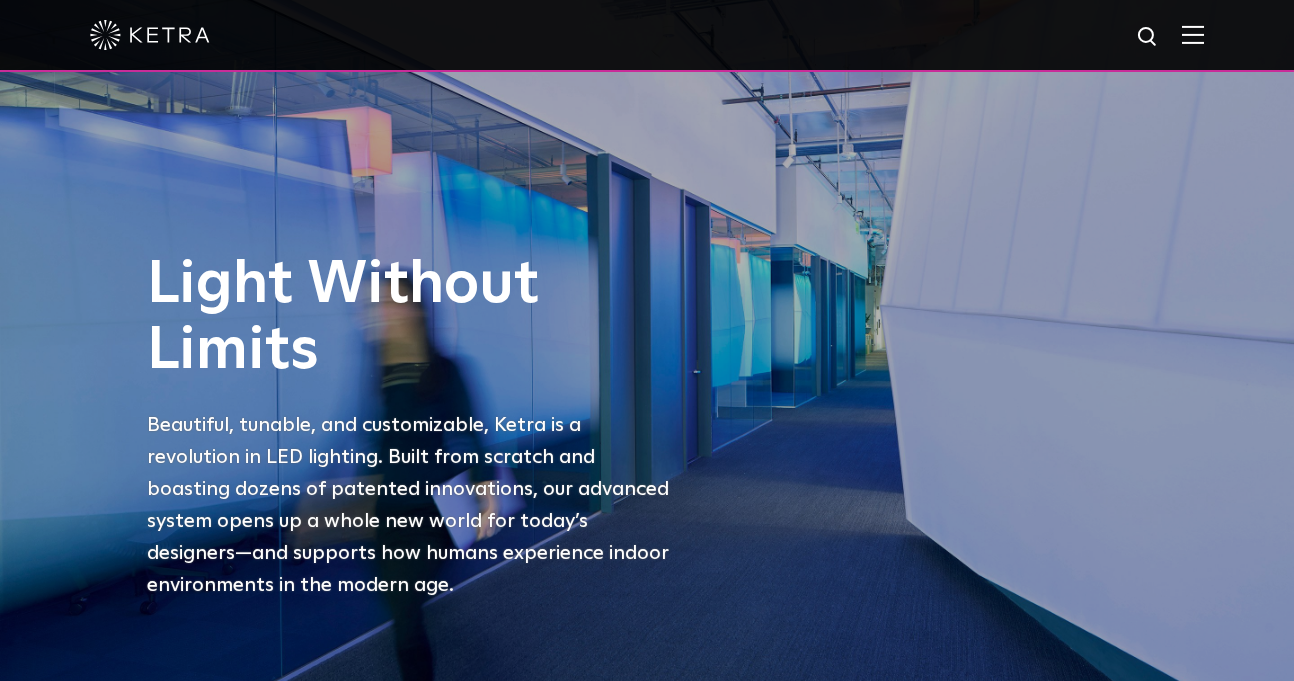 scroll, scrollTop: 0, scrollLeft: 0, axis: both 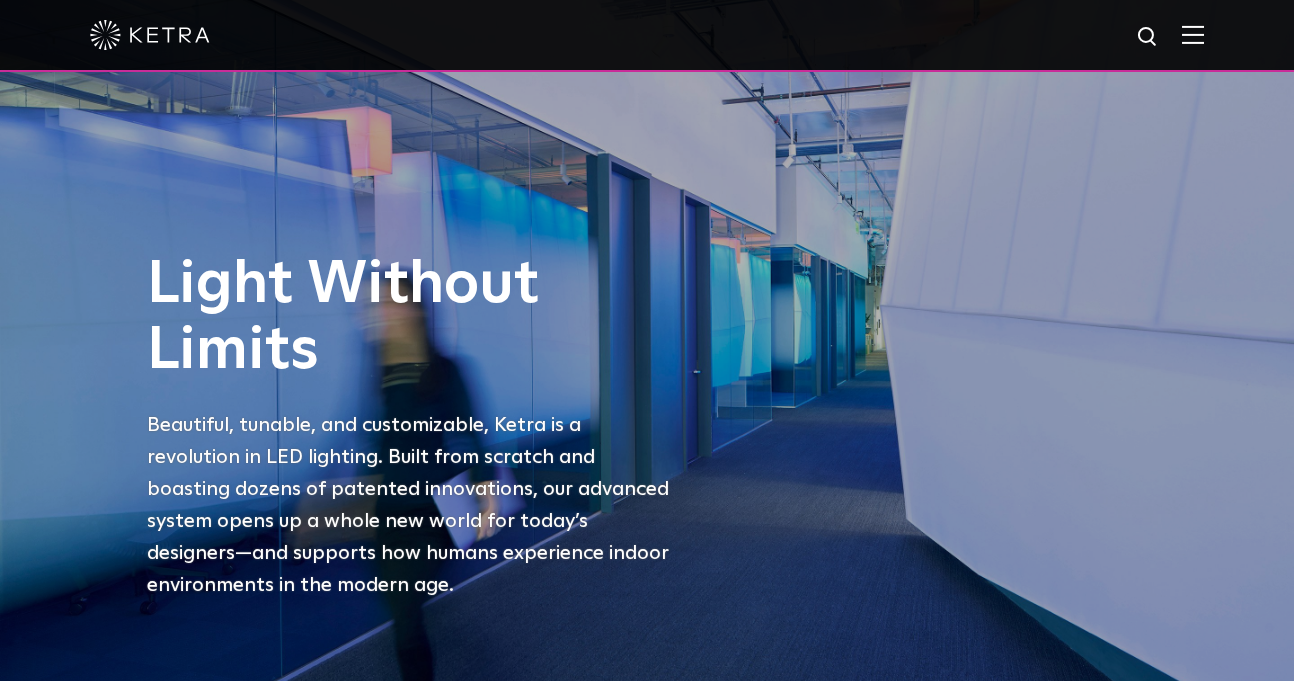 click at bounding box center (1193, 34) 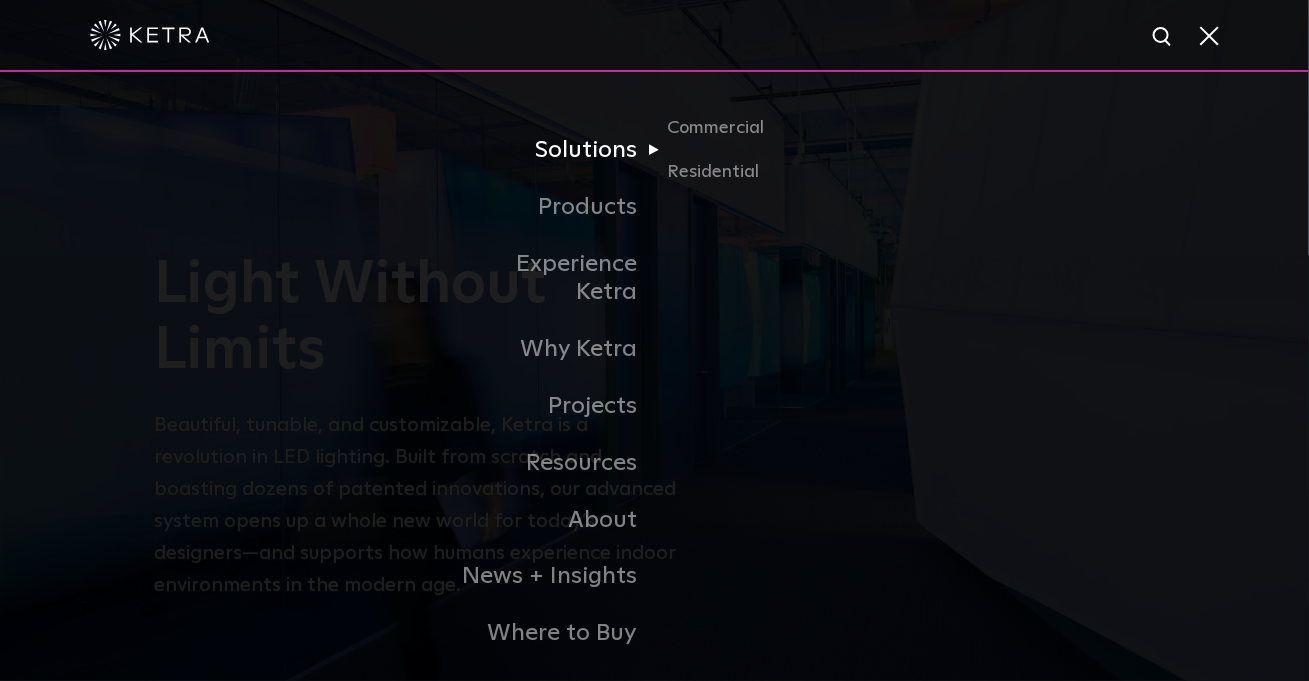 click on "Solutions" at bounding box center [552, 150] 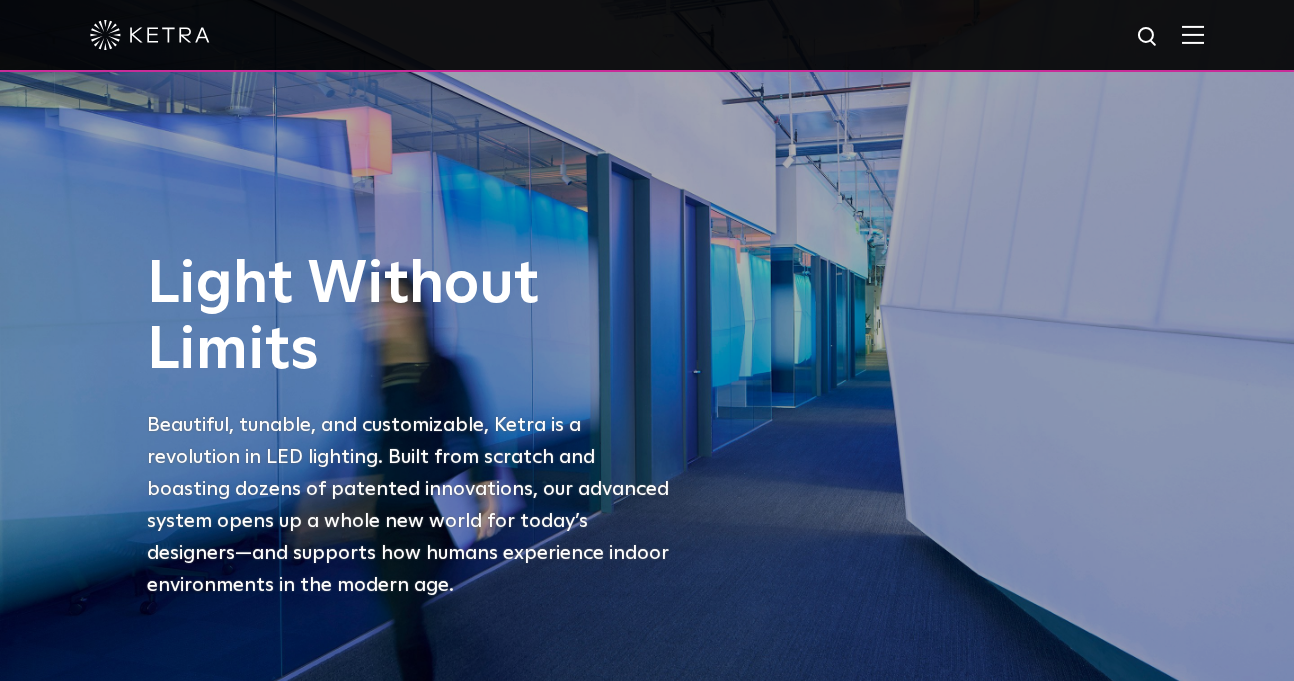 click at bounding box center [1193, 34] 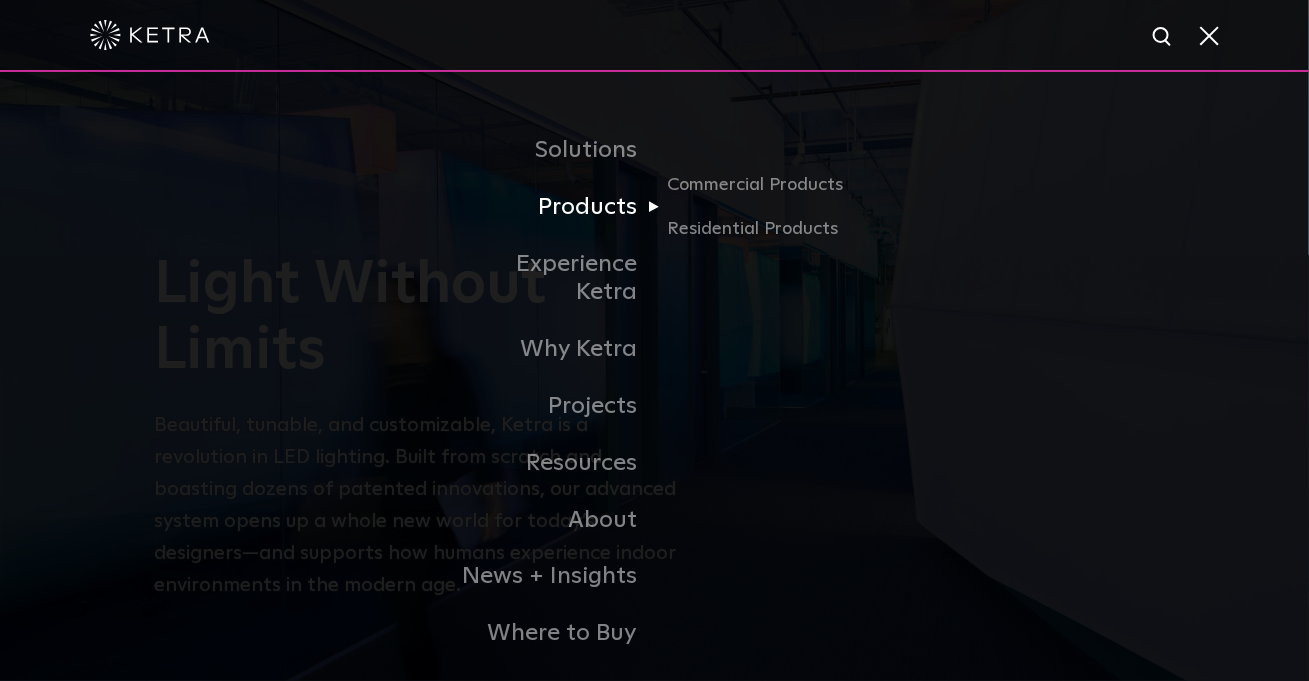 click on "Products" at bounding box center (552, 207) 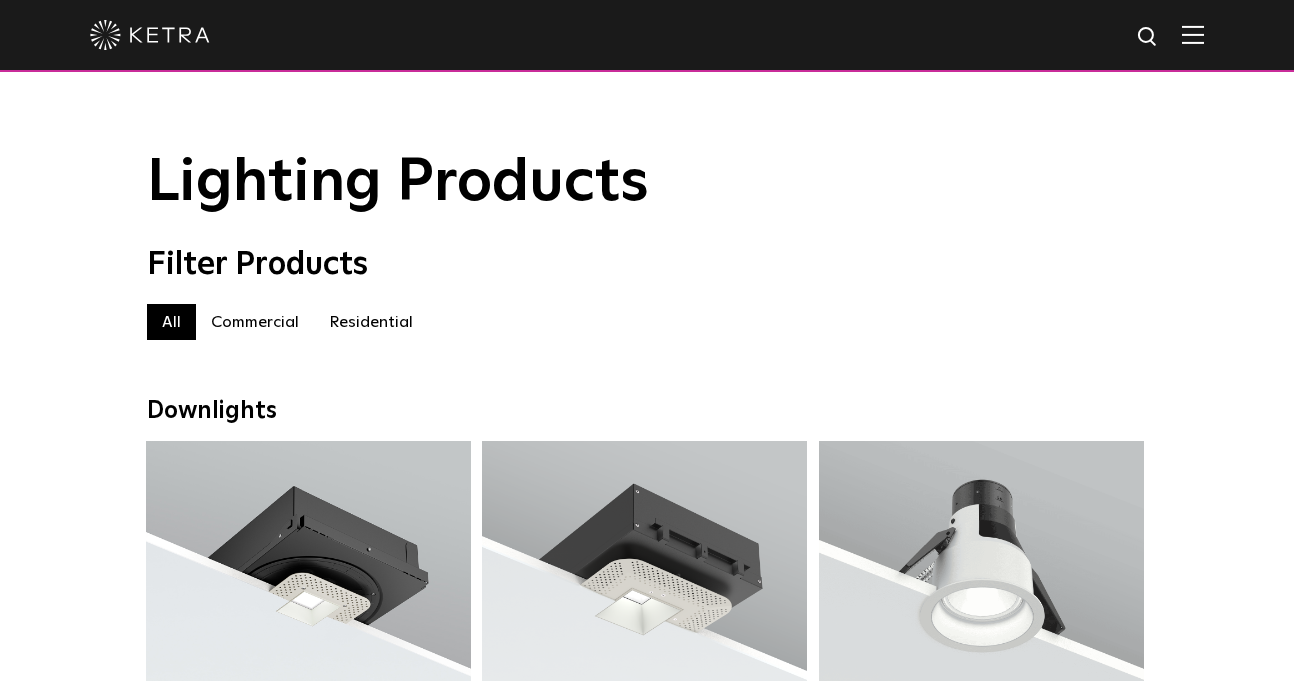 scroll, scrollTop: 0, scrollLeft: 0, axis: both 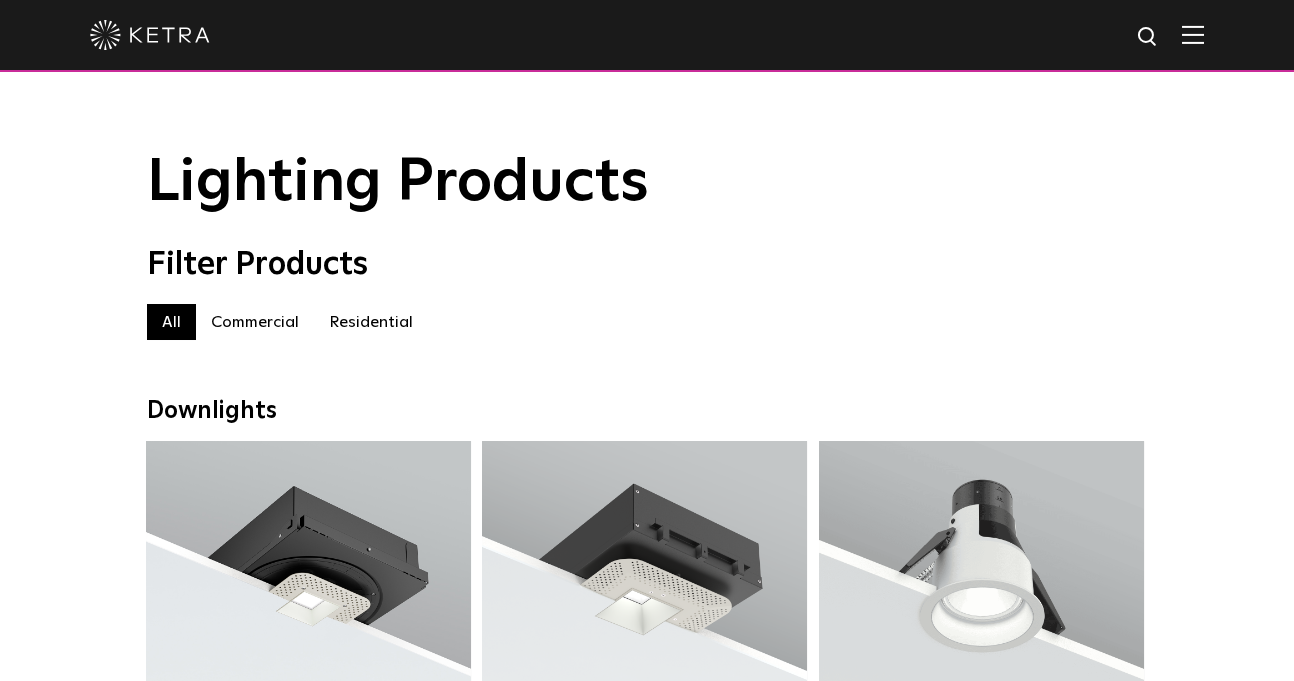 click on "Residential" at bounding box center [371, 322] 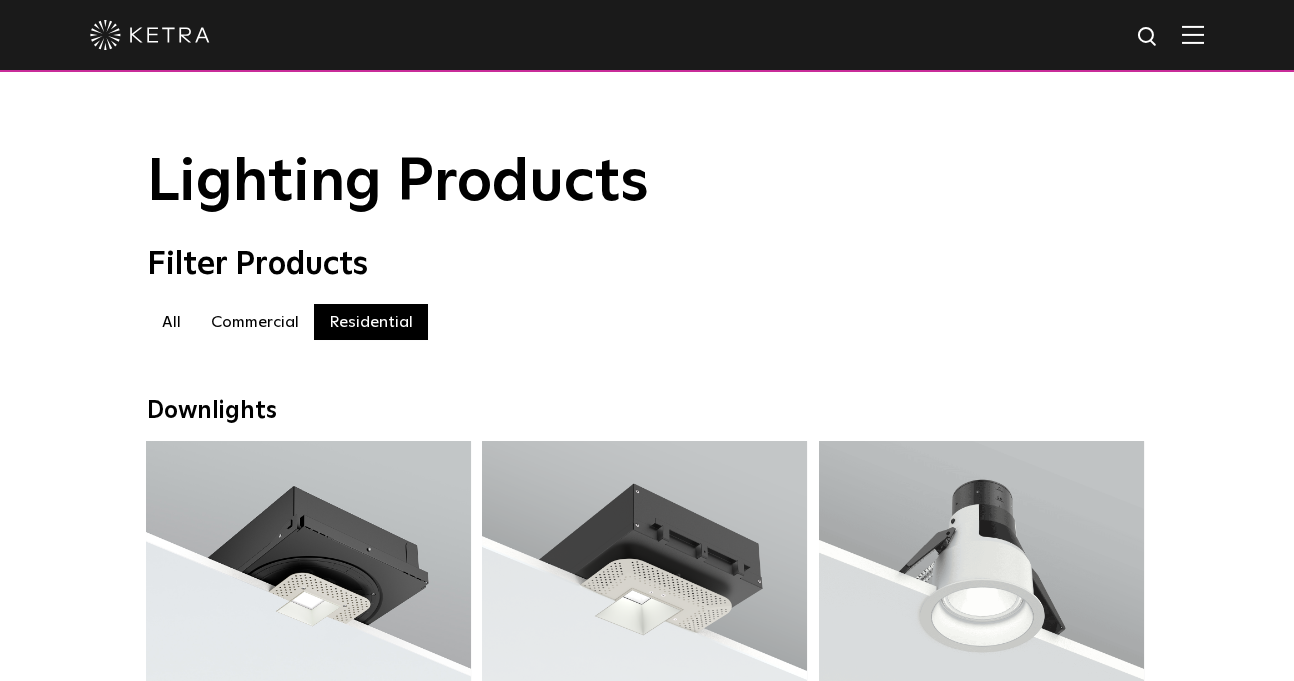 click on "Residential" at bounding box center [371, 322] 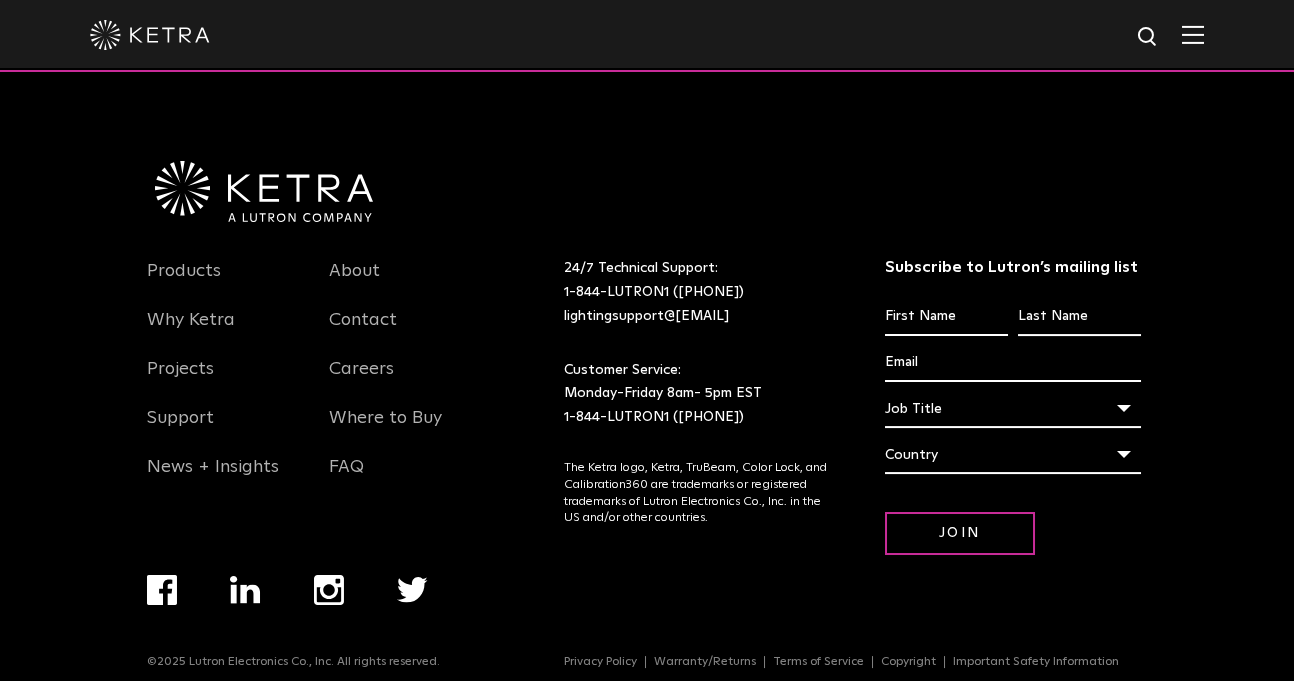 scroll, scrollTop: 3312, scrollLeft: 0, axis: vertical 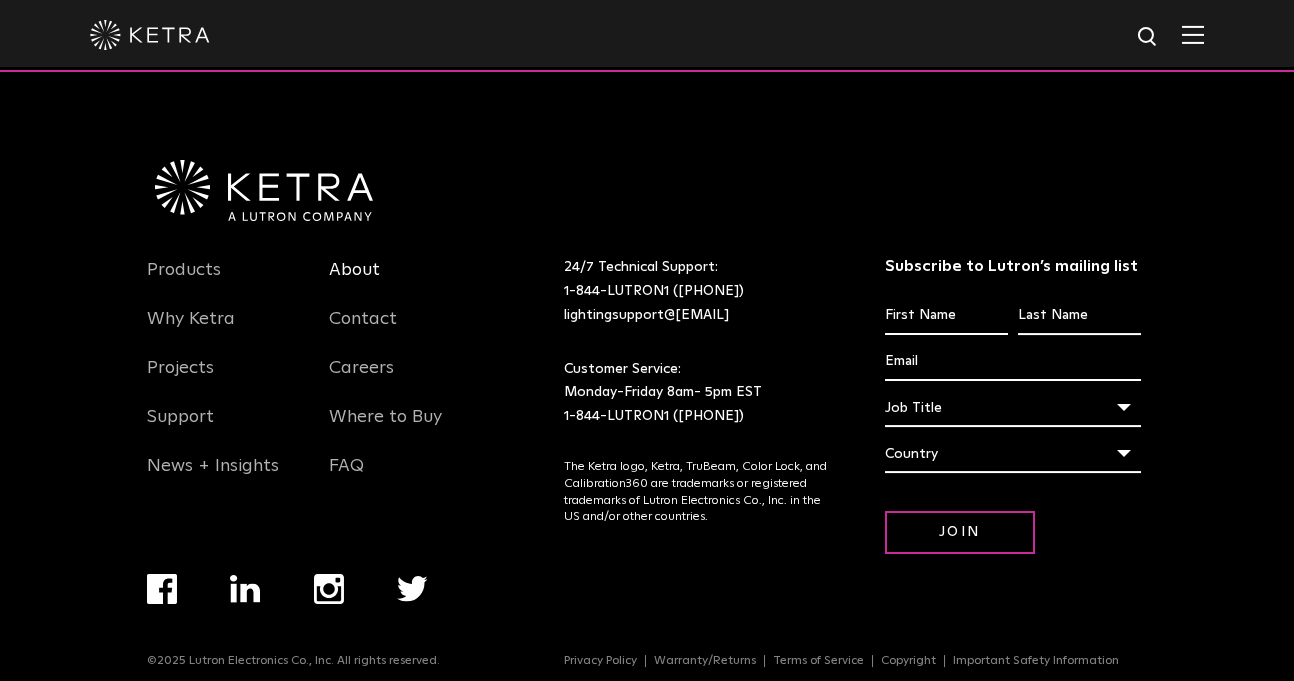 click on "About" at bounding box center (354, 282) 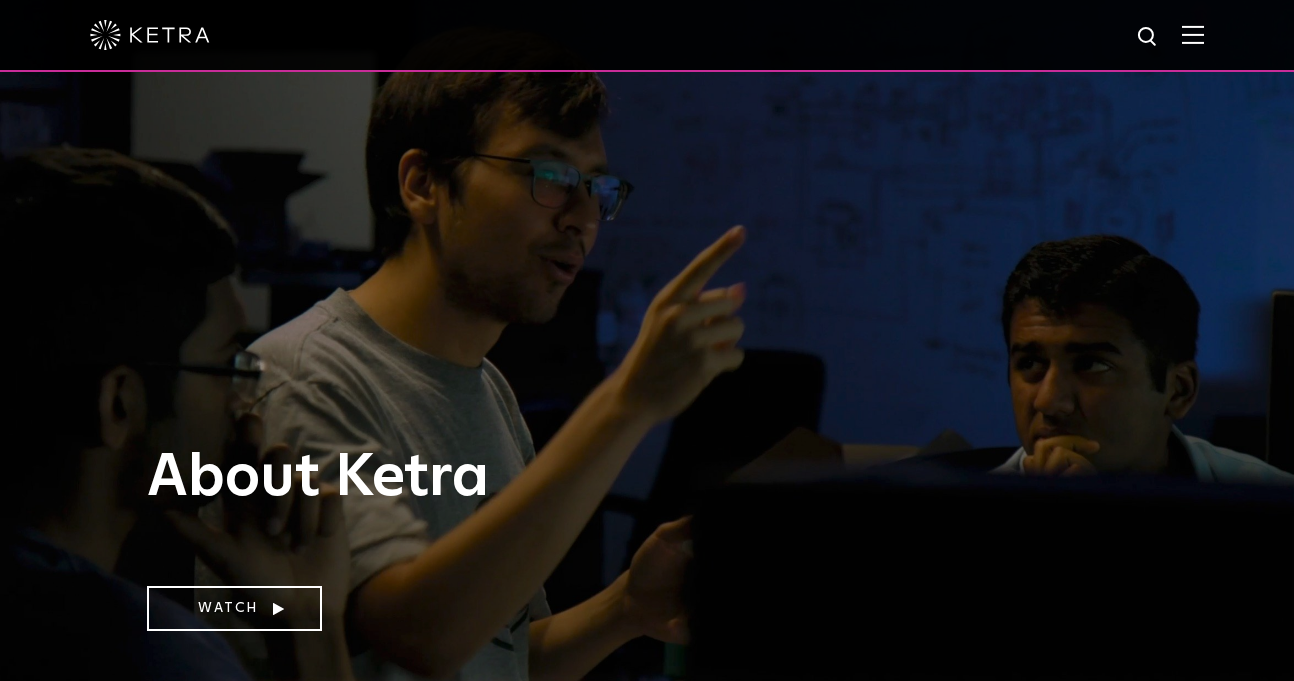 scroll, scrollTop: 0, scrollLeft: 0, axis: both 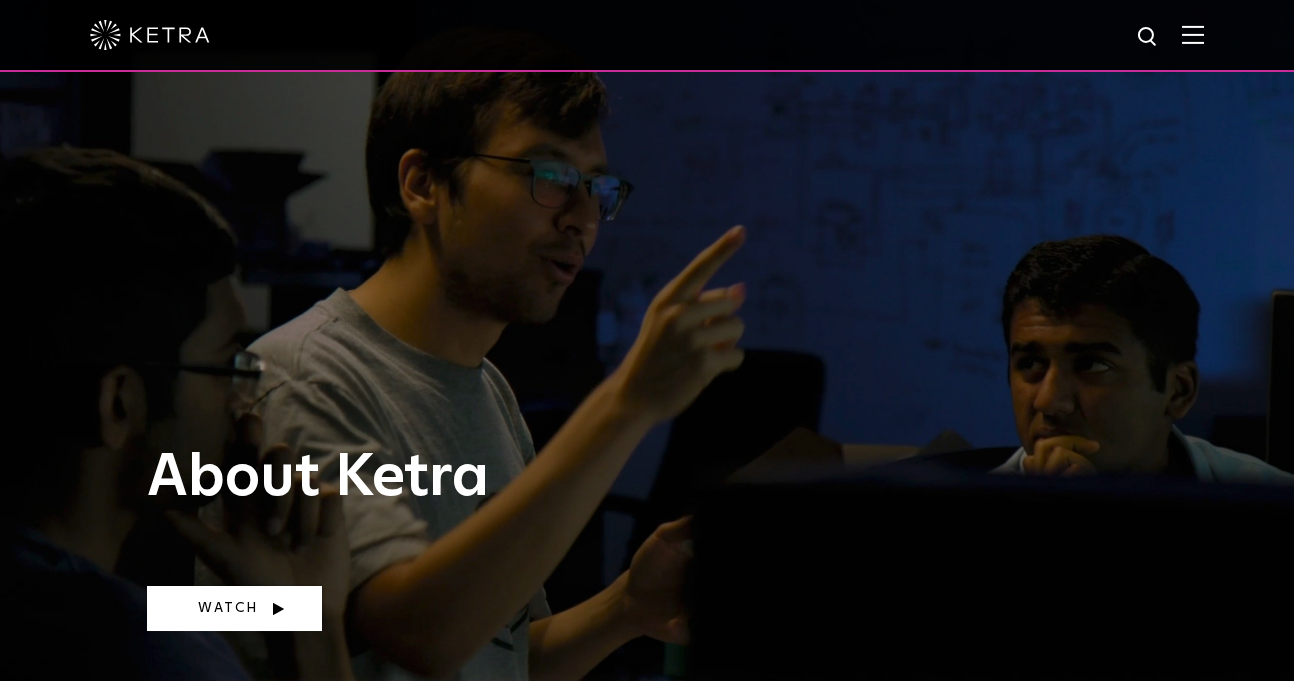 click on "Watch" at bounding box center (234, 608) 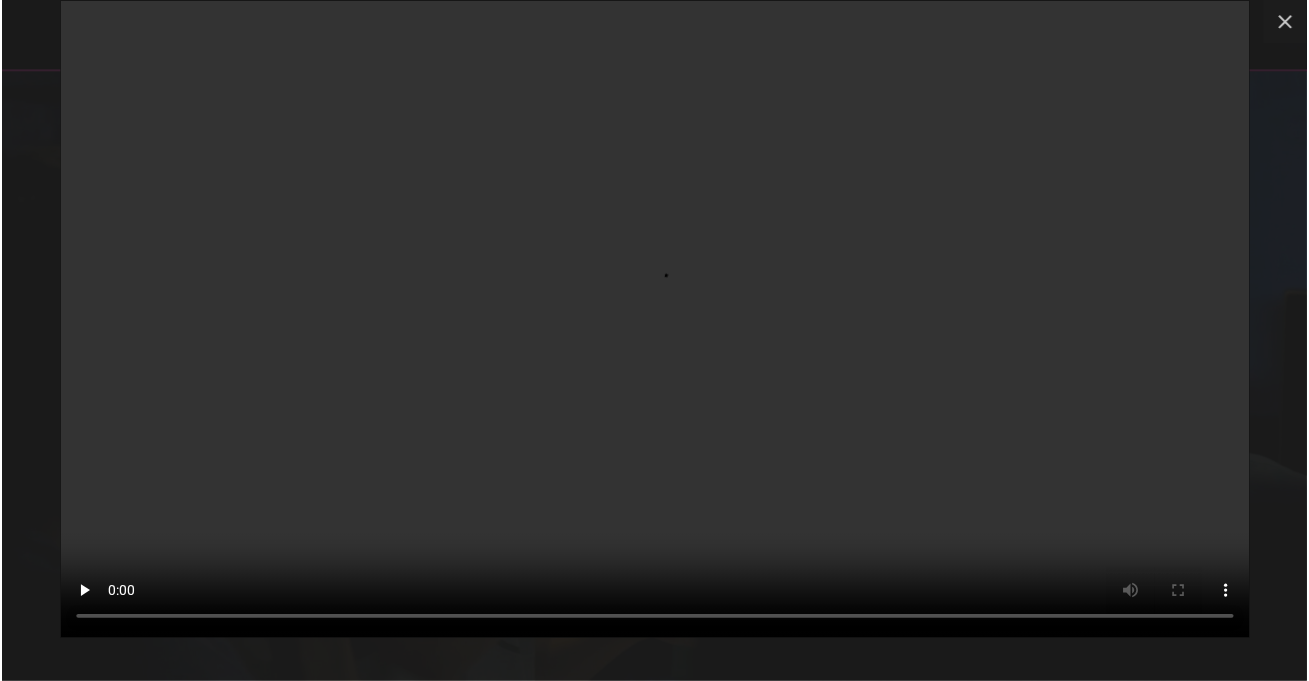 scroll, scrollTop: 0, scrollLeft: 0, axis: both 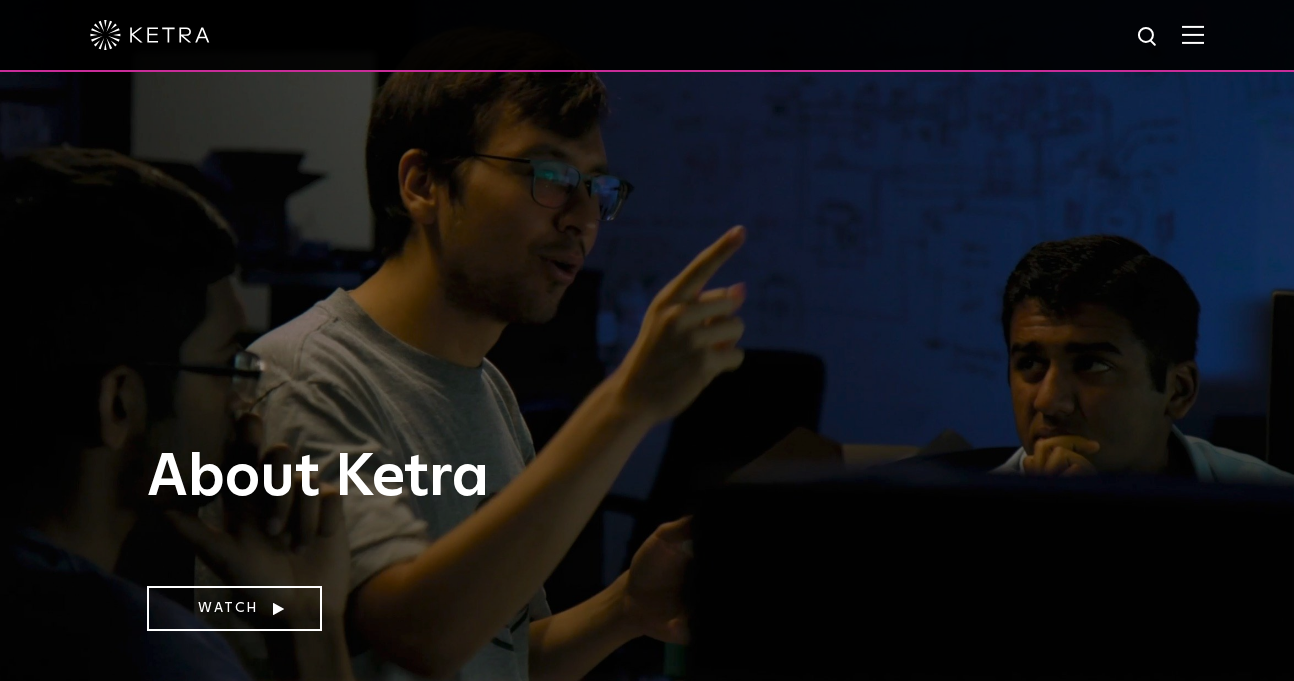 click at bounding box center (1193, 35) 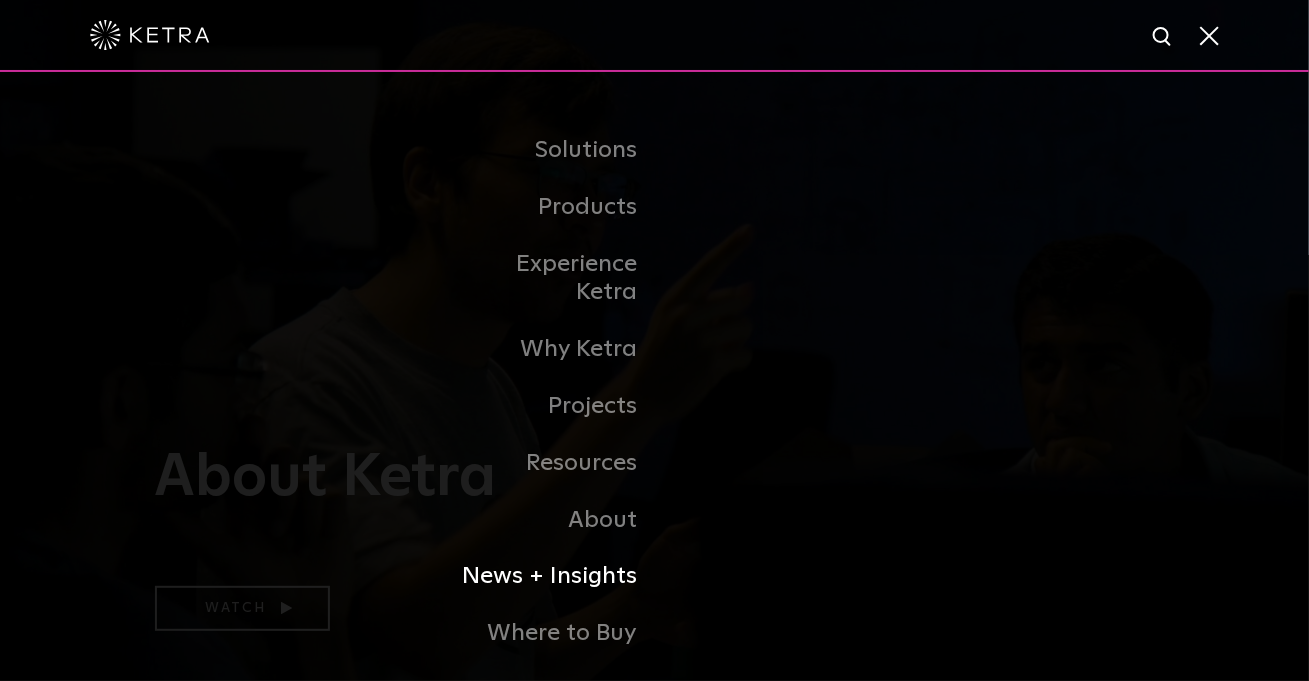 click on "News + Insights" at bounding box center [552, 576] 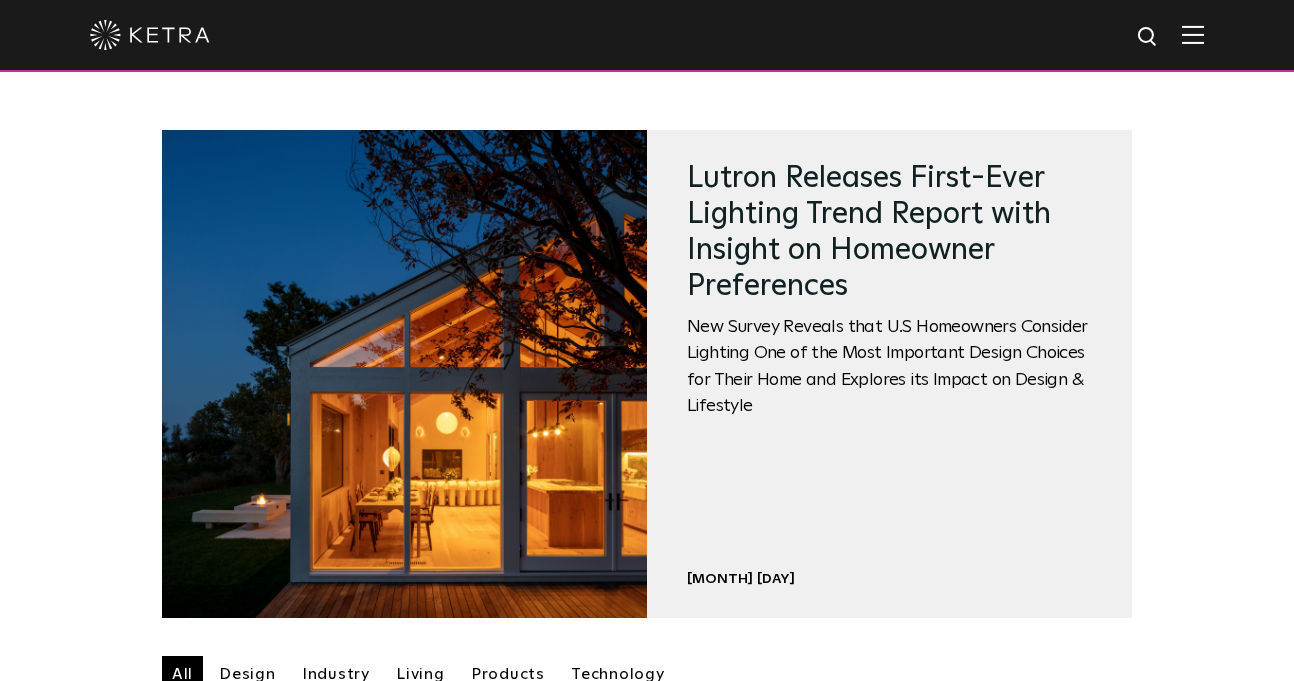 scroll, scrollTop: 0, scrollLeft: 0, axis: both 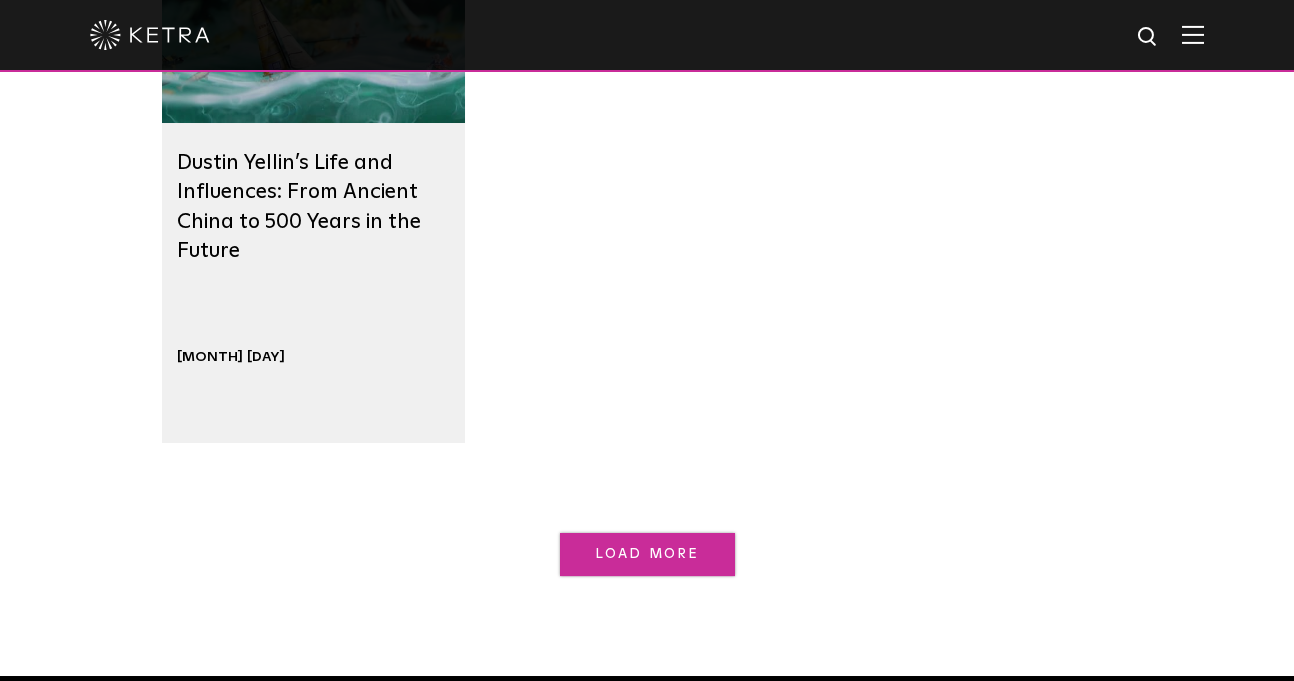 click on "Load More" at bounding box center (647, 554) 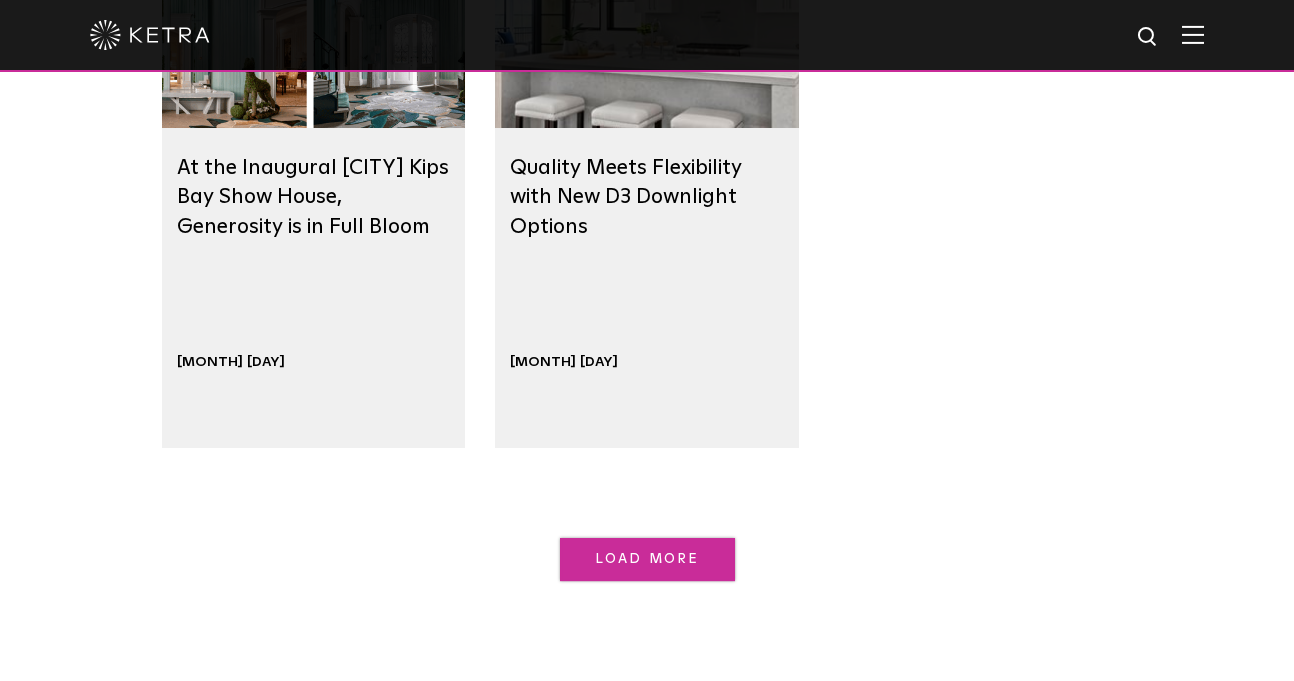 scroll, scrollTop: 3250, scrollLeft: 0, axis: vertical 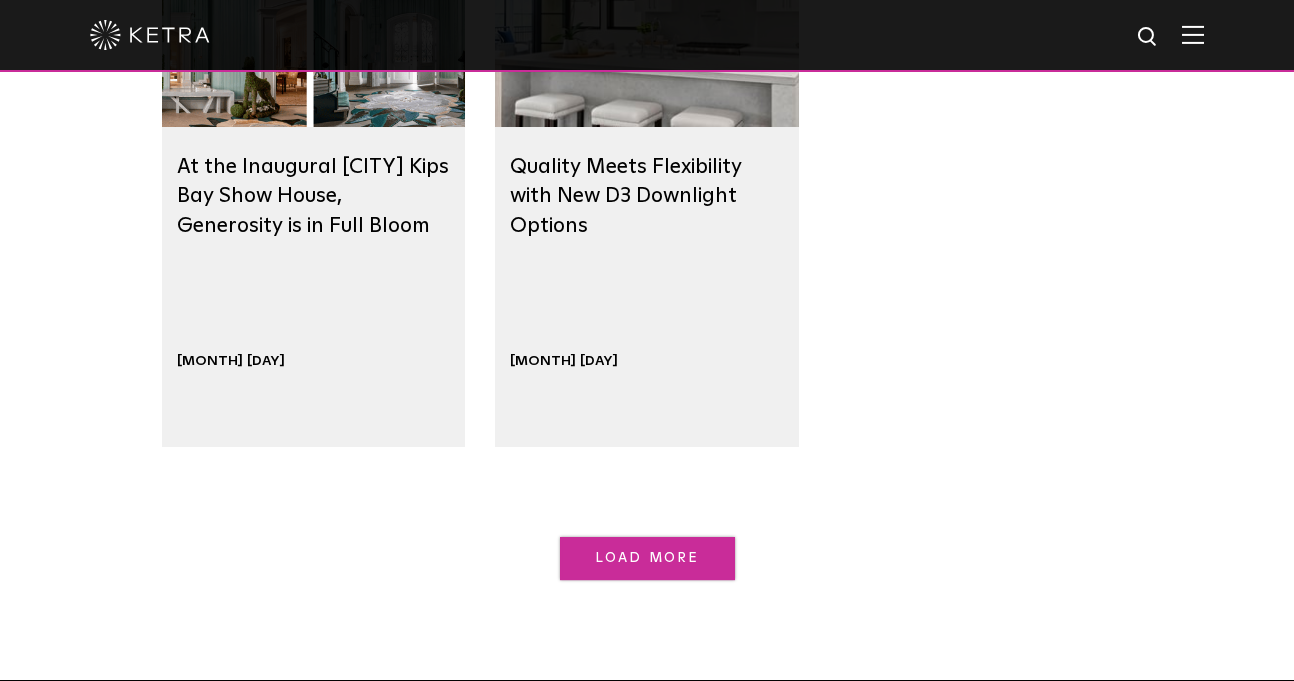 click on "Load More" at bounding box center (647, 558) 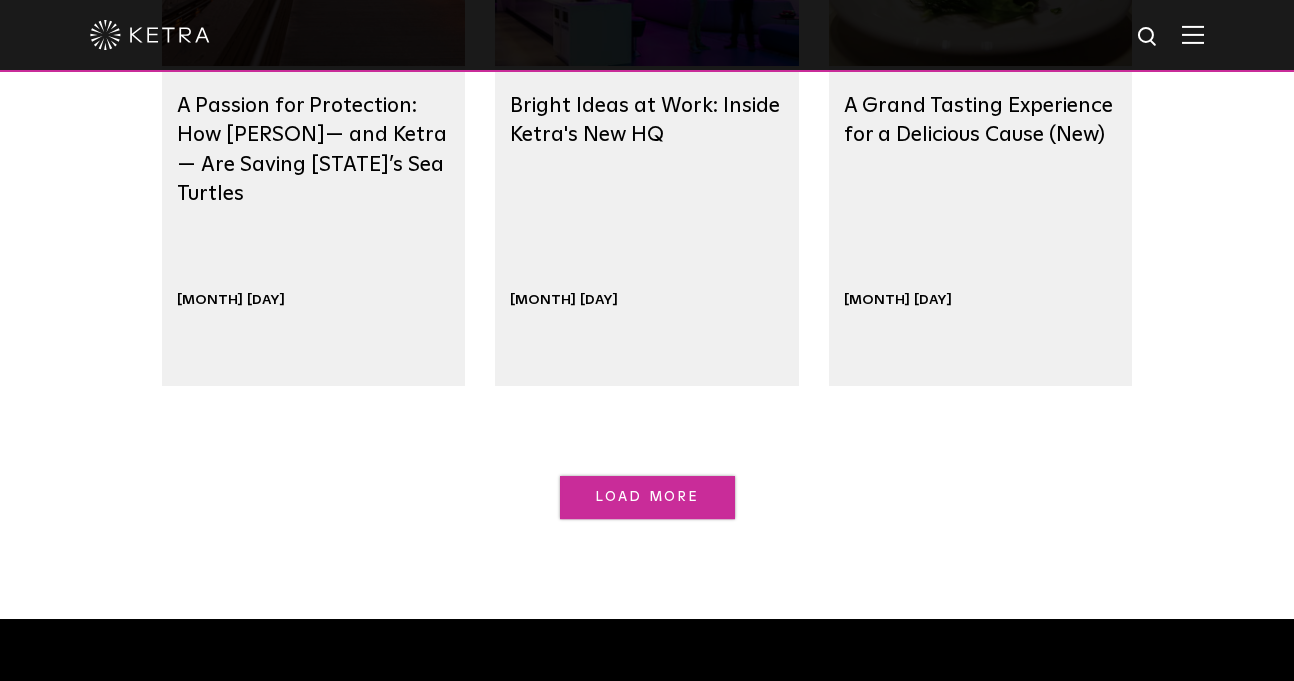 scroll, scrollTop: 4536, scrollLeft: 0, axis: vertical 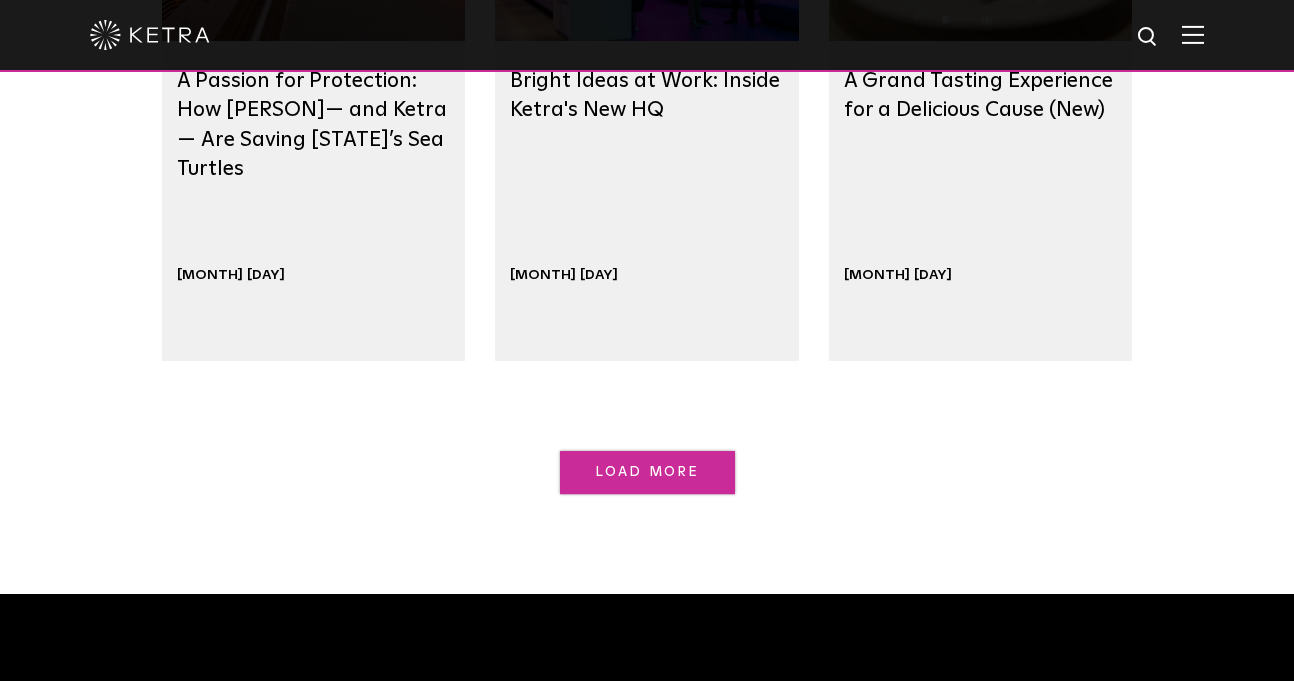 click on "Load More" at bounding box center (647, 472) 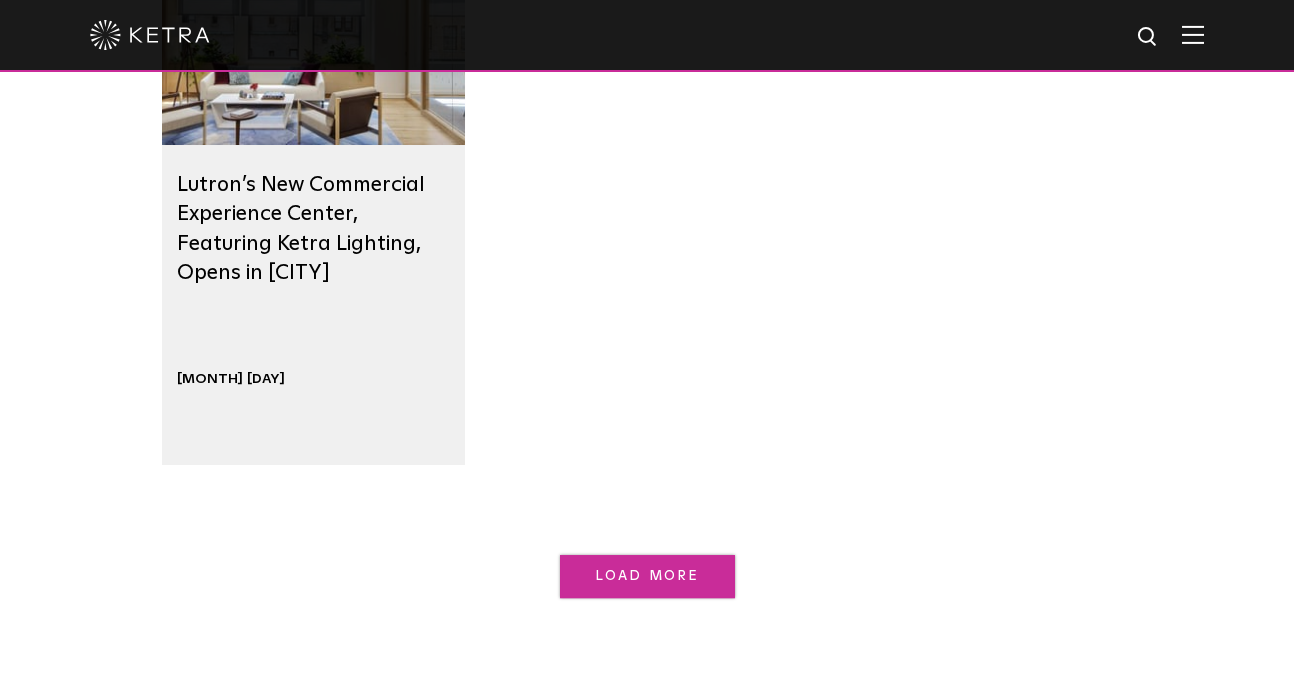 scroll, scrollTop: 6233, scrollLeft: 0, axis: vertical 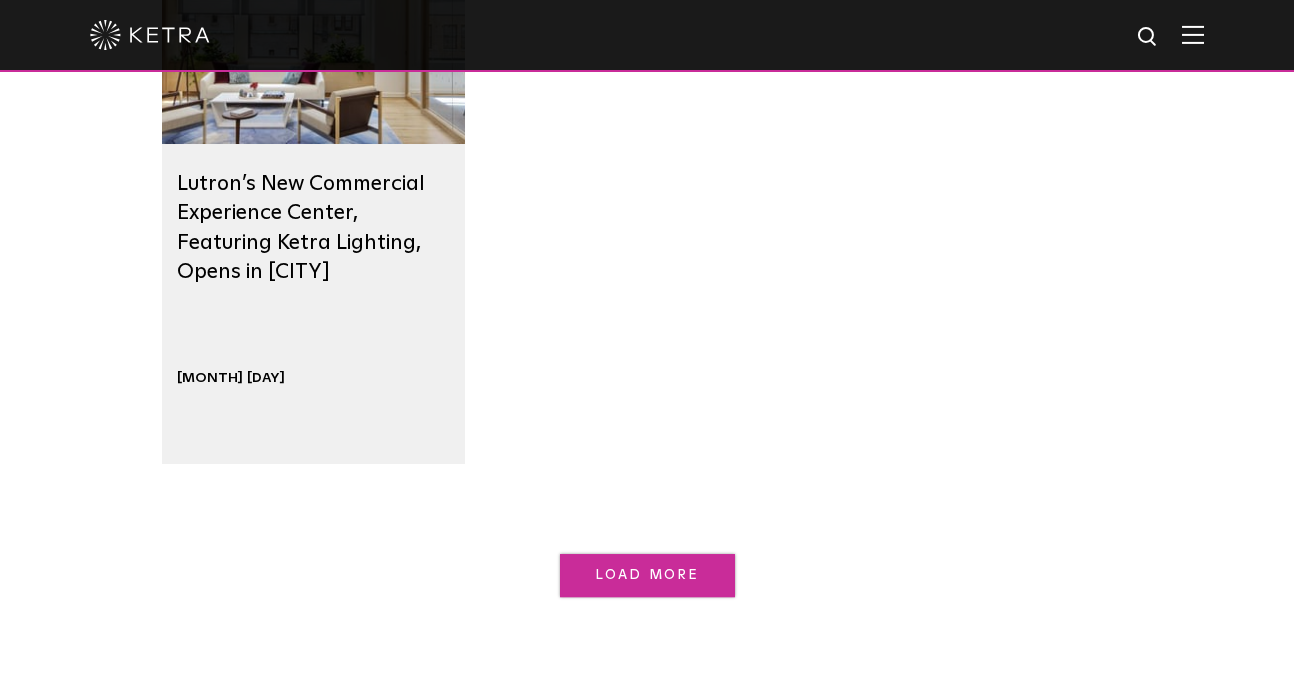 click on "Load More" at bounding box center (647, 575) 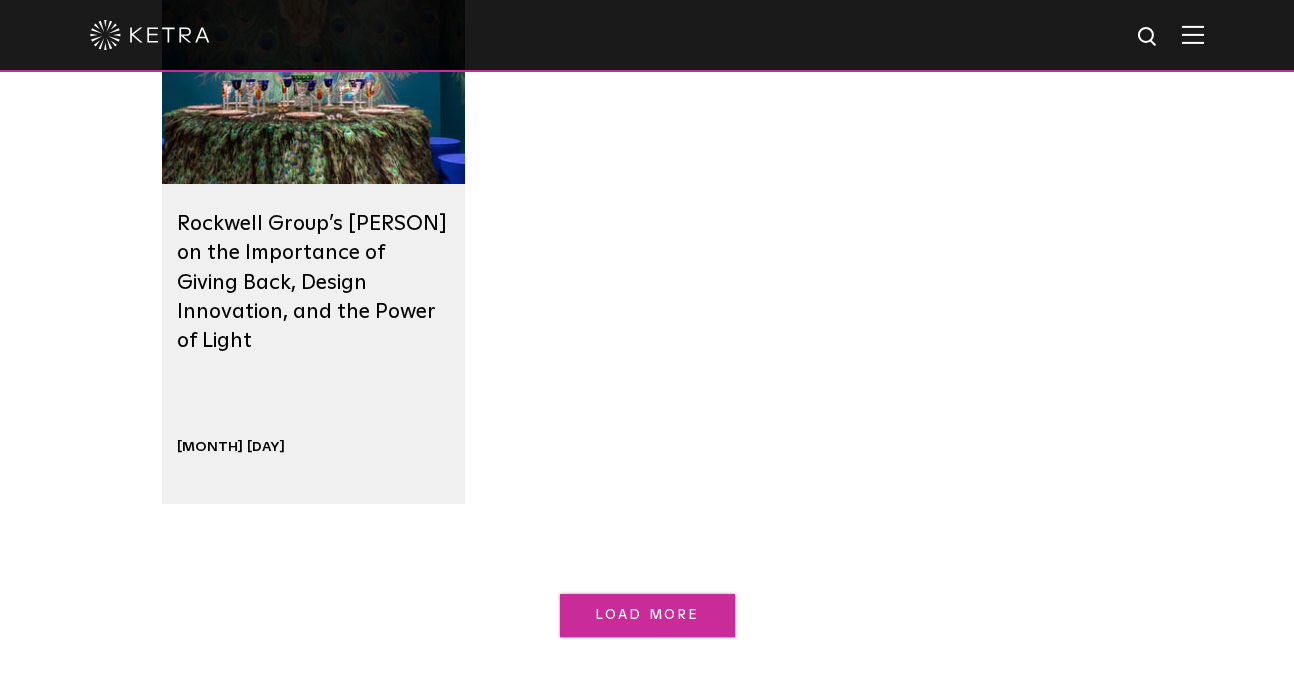 scroll, scrollTop: 7417, scrollLeft: 0, axis: vertical 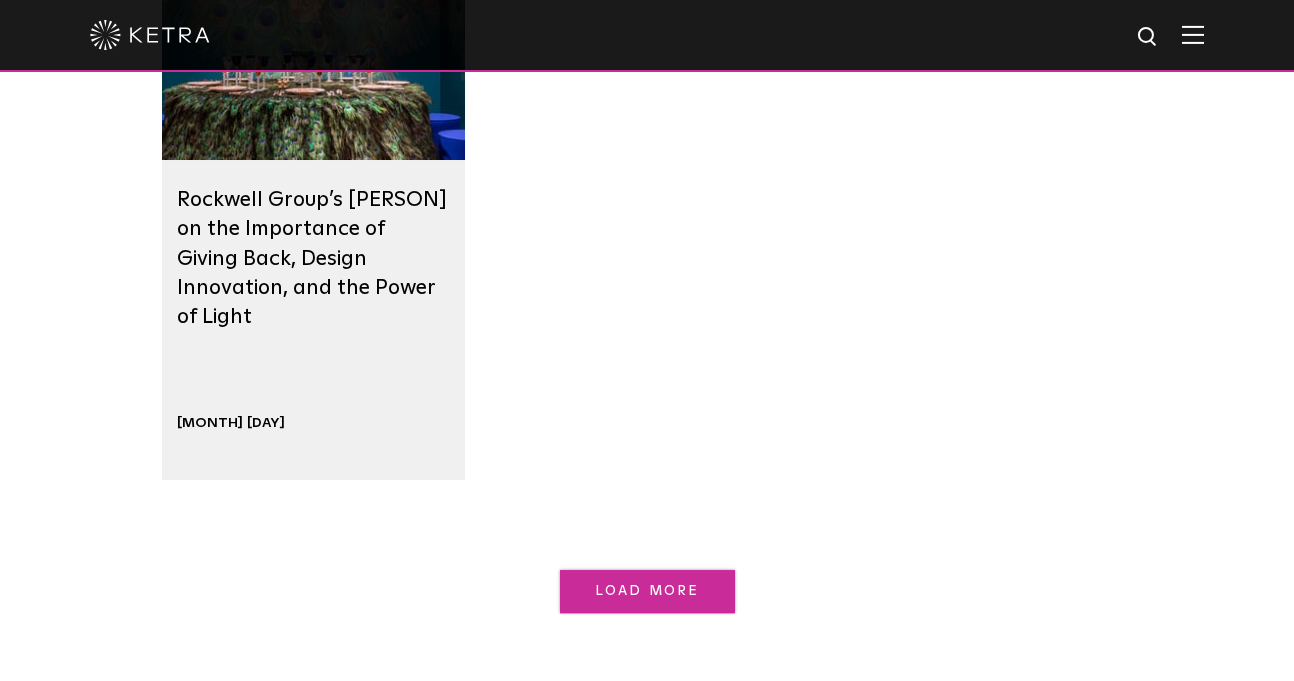 click on "Load More" at bounding box center (647, 591) 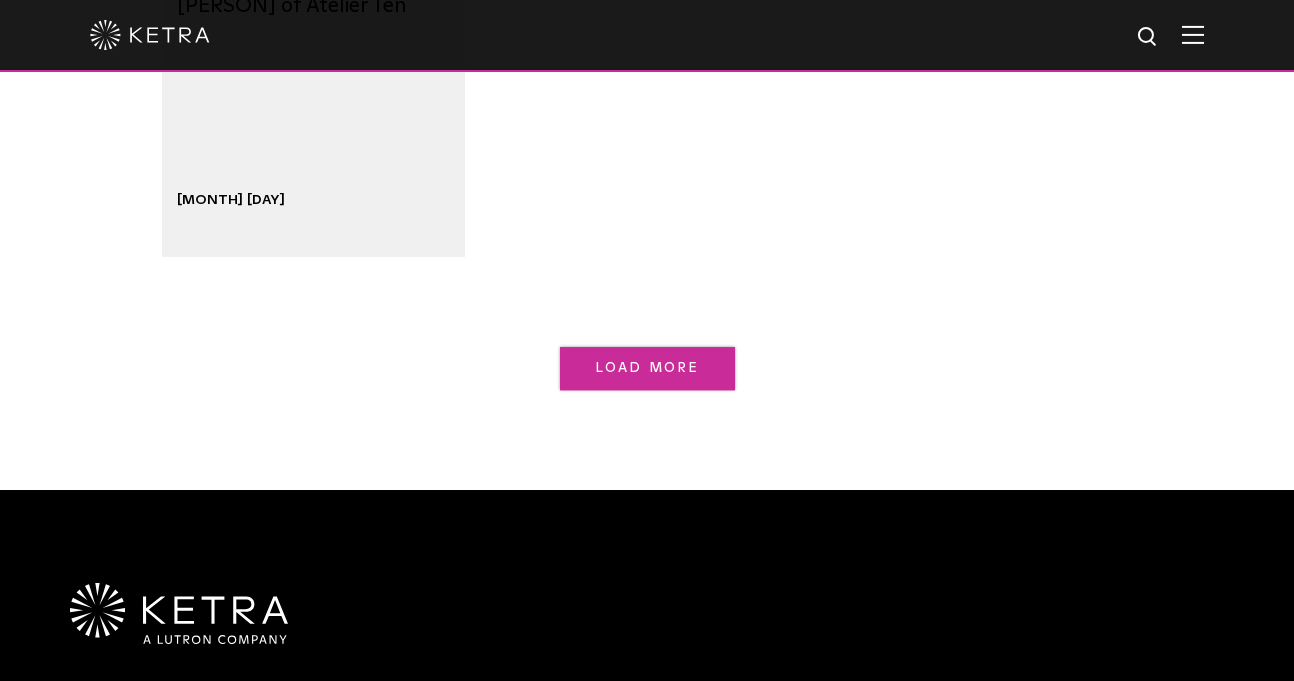 scroll, scrollTop: 8242, scrollLeft: 0, axis: vertical 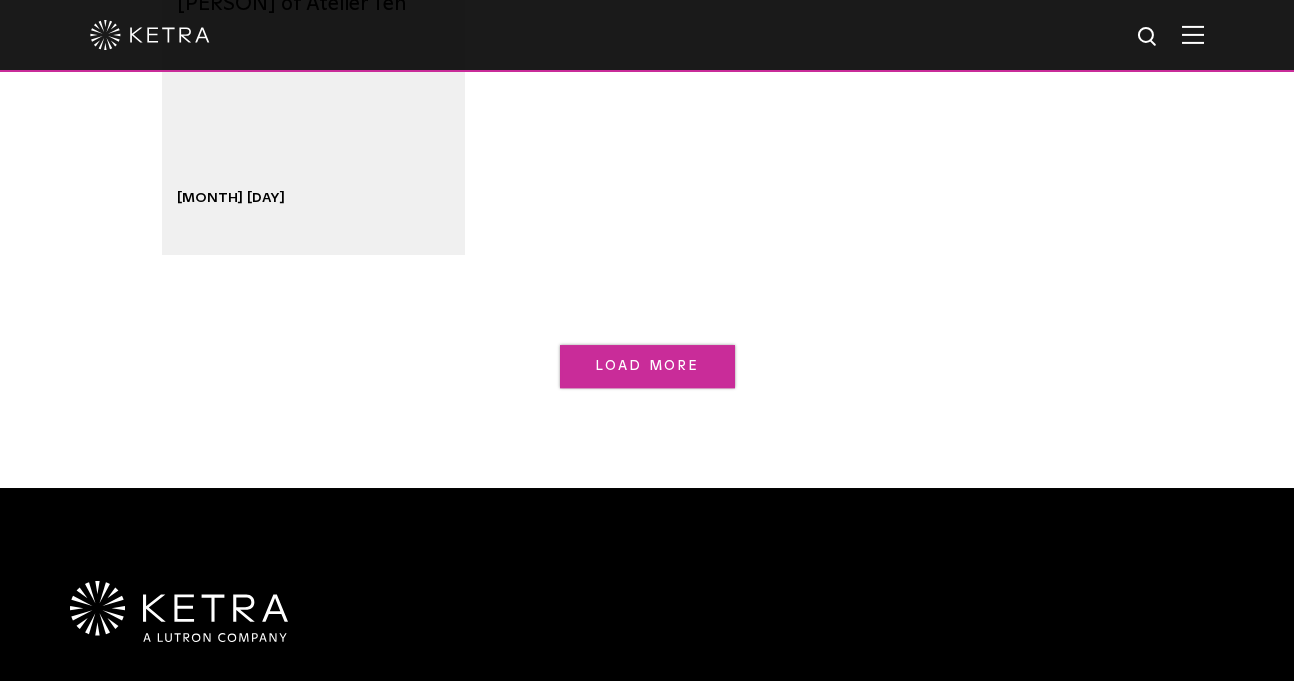 click on "Load More" at bounding box center [647, 366] 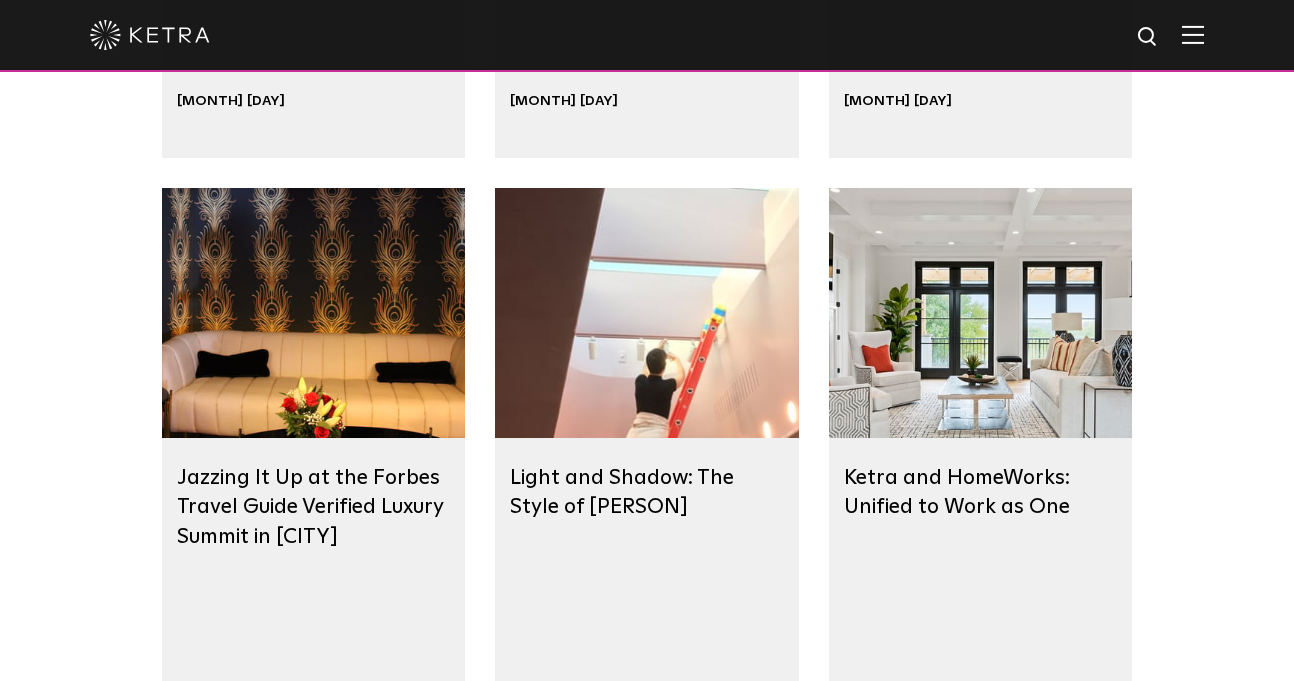 scroll, scrollTop: 4737, scrollLeft: 0, axis: vertical 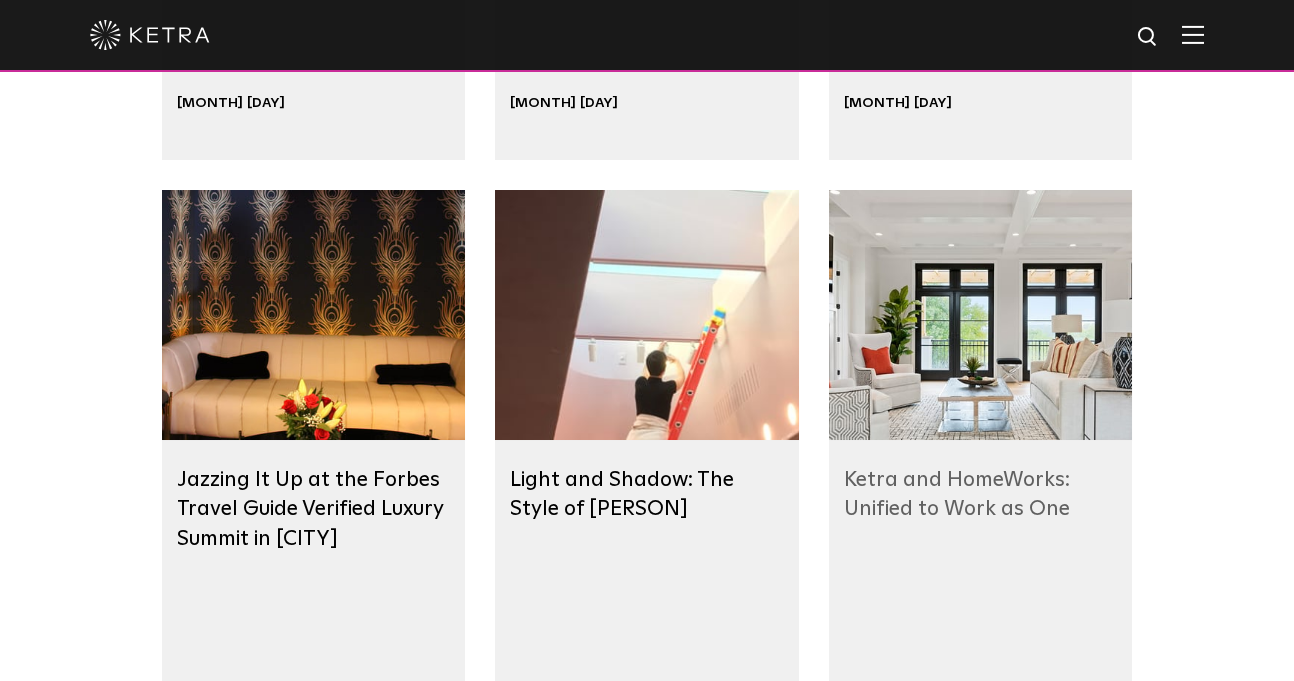 click on "Ketra and HomeWorks: Unified to Work as One" at bounding box center (957, 494) 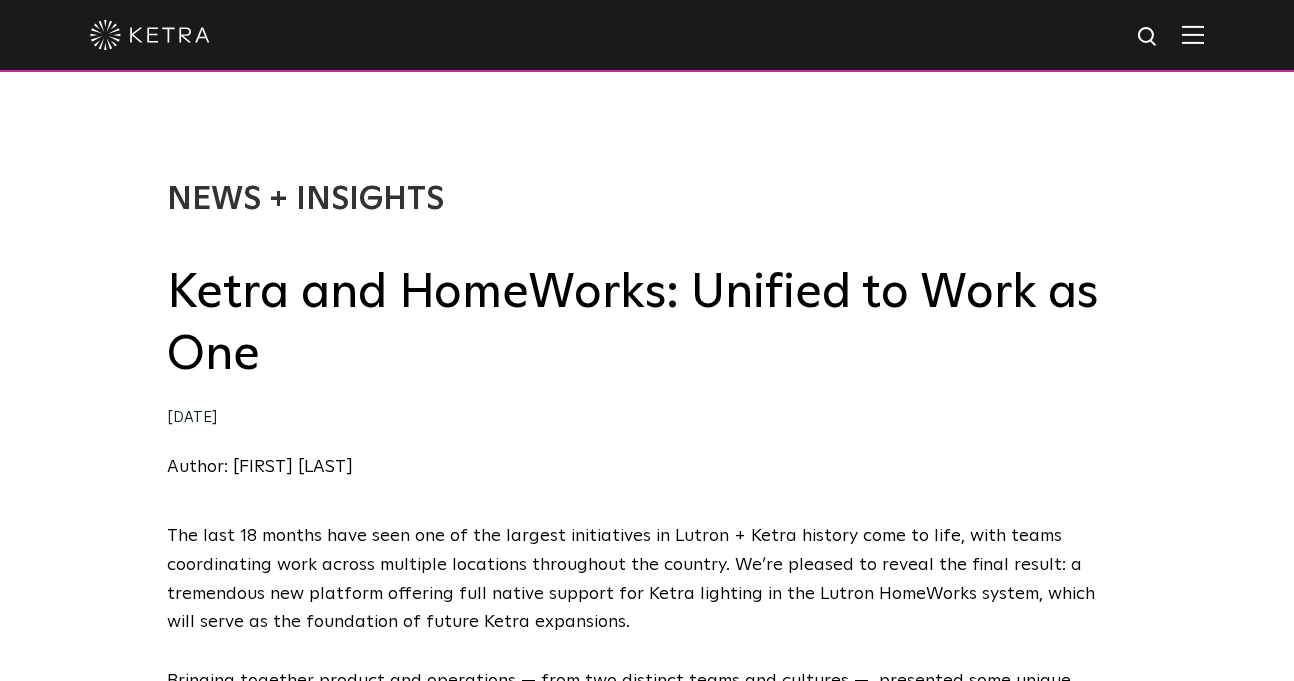 scroll, scrollTop: 0, scrollLeft: 0, axis: both 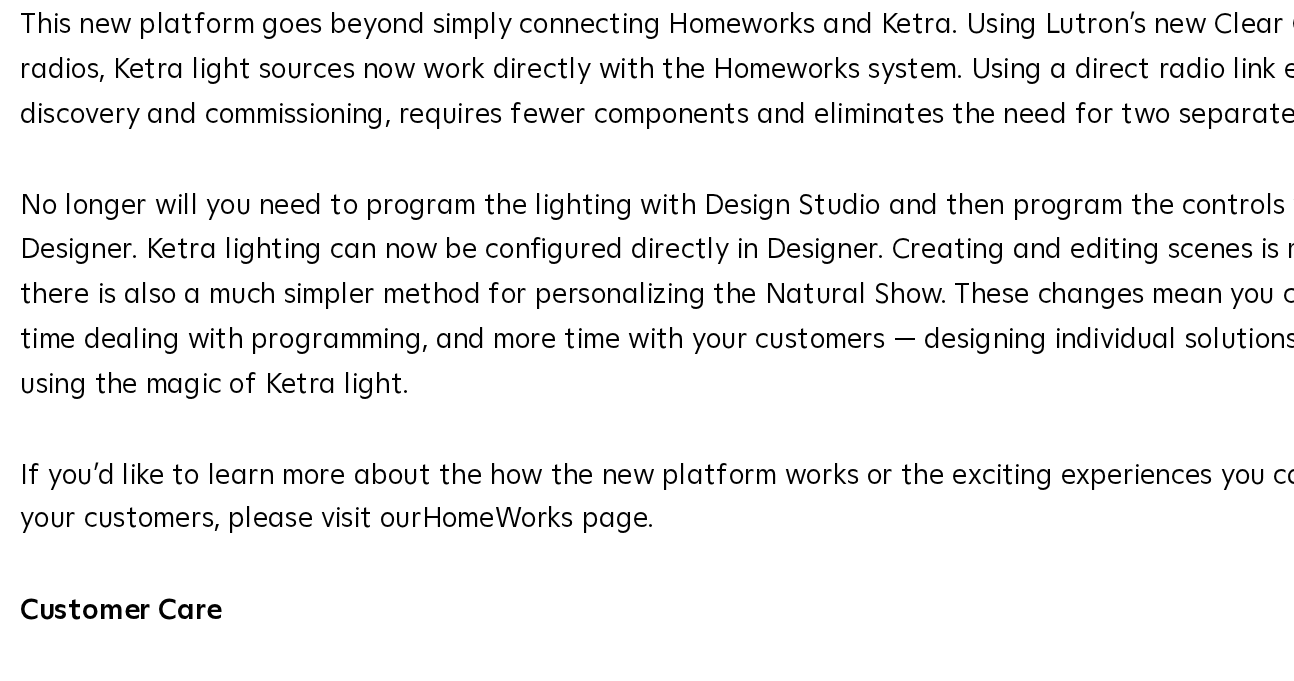 click on "HomeWorks page" at bounding box center [499, 577] 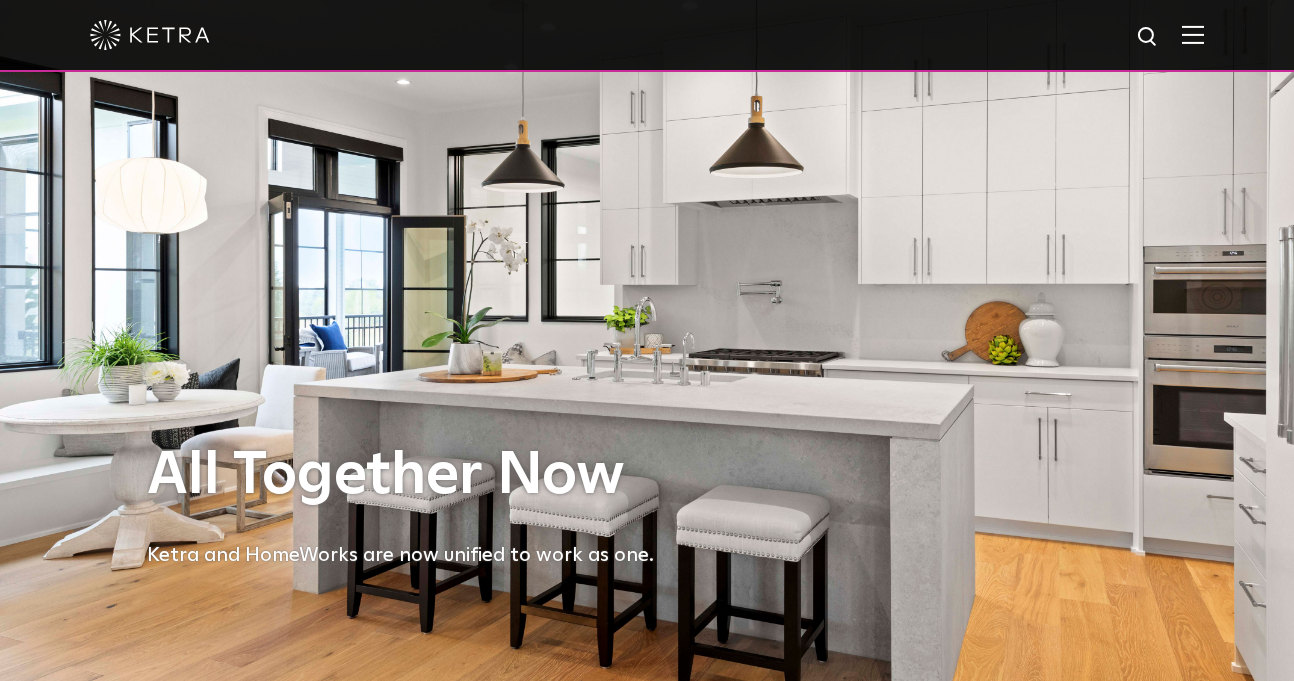scroll, scrollTop: 0, scrollLeft: 0, axis: both 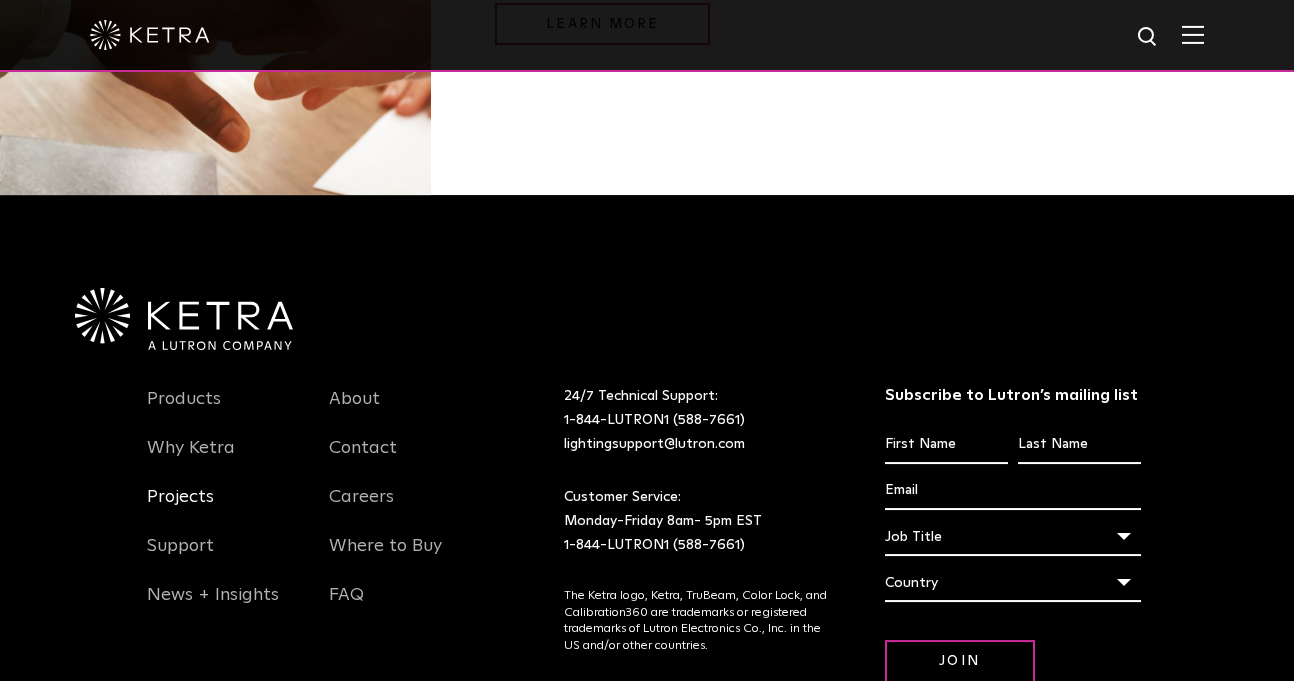 click on "Projects" at bounding box center (180, 509) 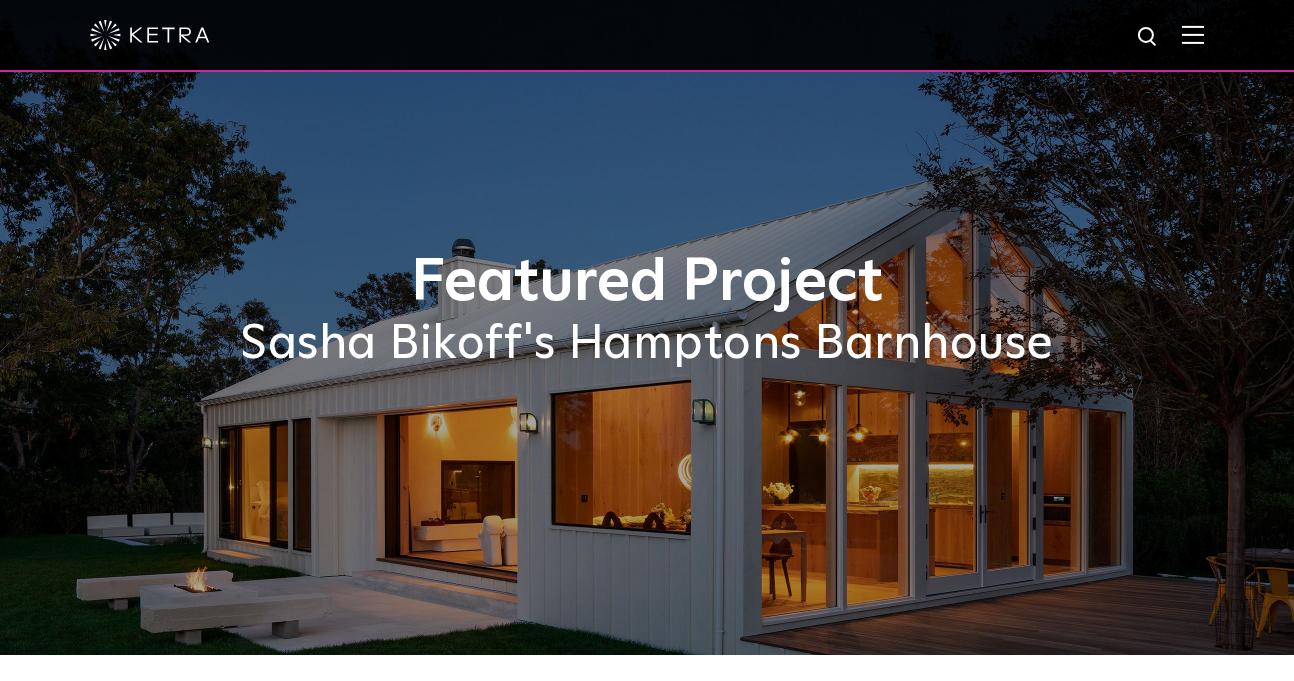 scroll, scrollTop: 0, scrollLeft: 0, axis: both 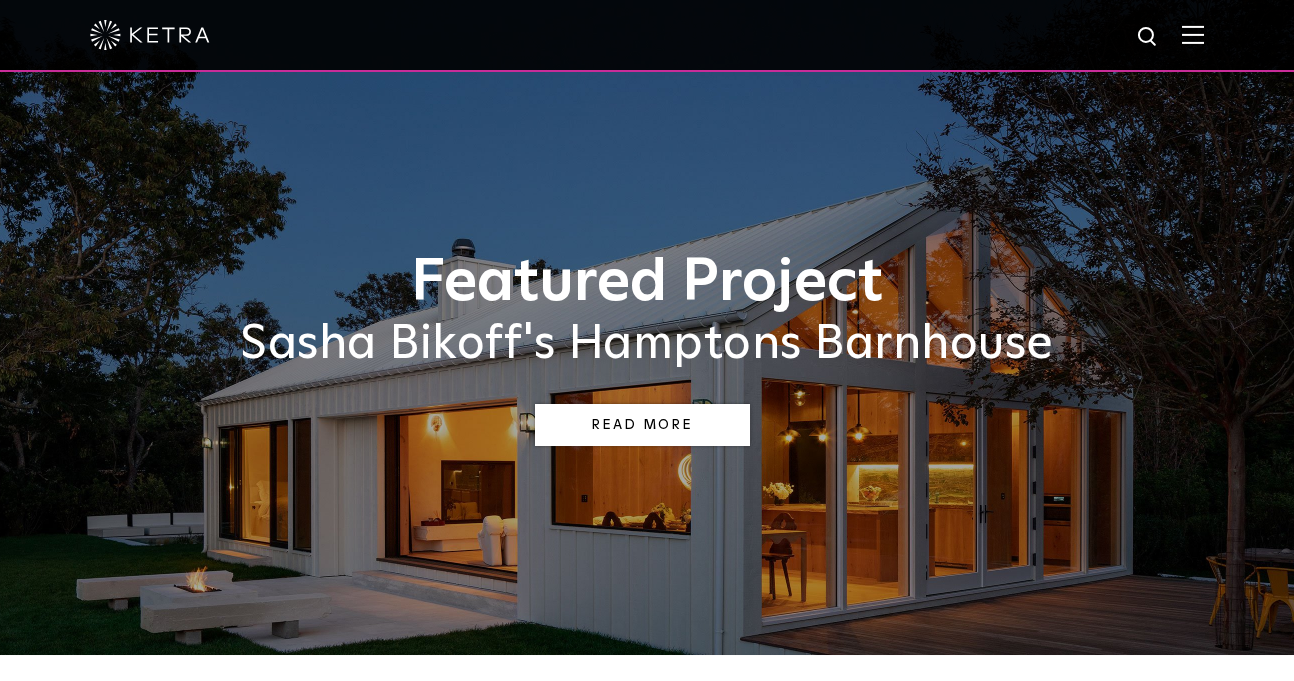 click on "Read More" at bounding box center (642, 425) 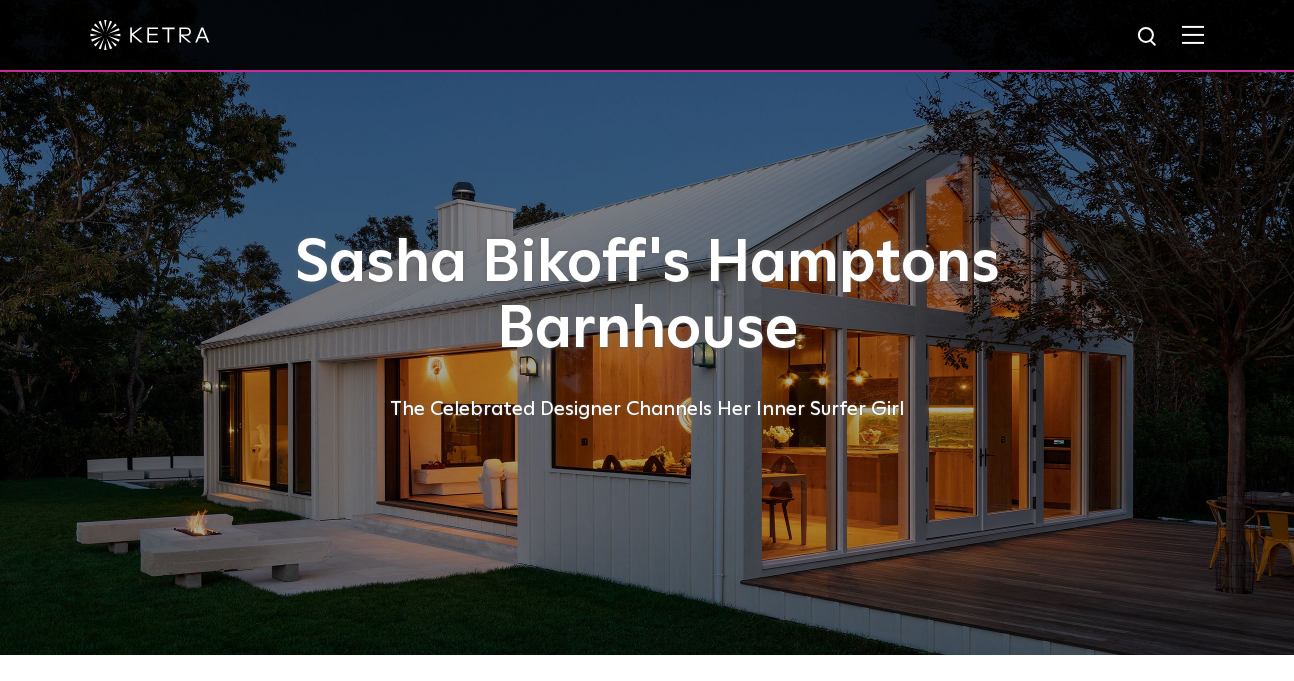 scroll, scrollTop: 0, scrollLeft: 0, axis: both 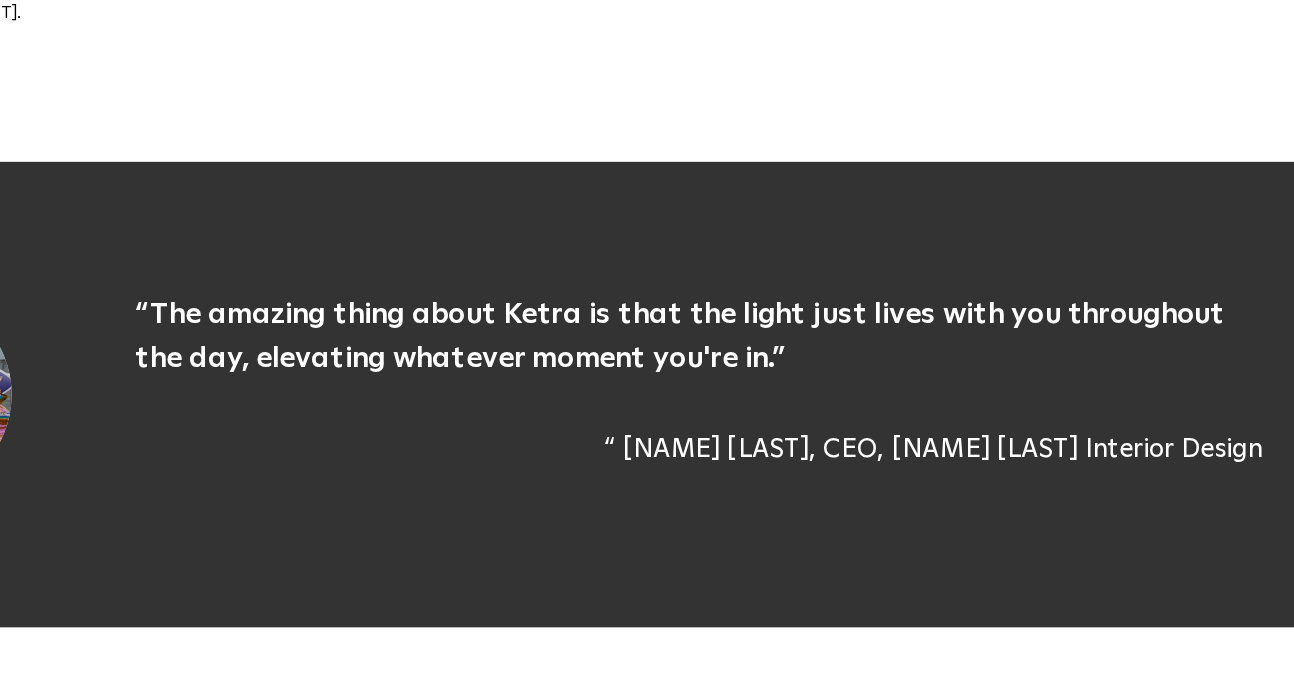 click on "“The amazing thing about Ketra is that the light just lives with you throughout the day, elevating whatever moment you're in.”
- [NAME] [LAST], CEO, [NAME] [LAST] Interior Design" at bounding box center (647, 484) 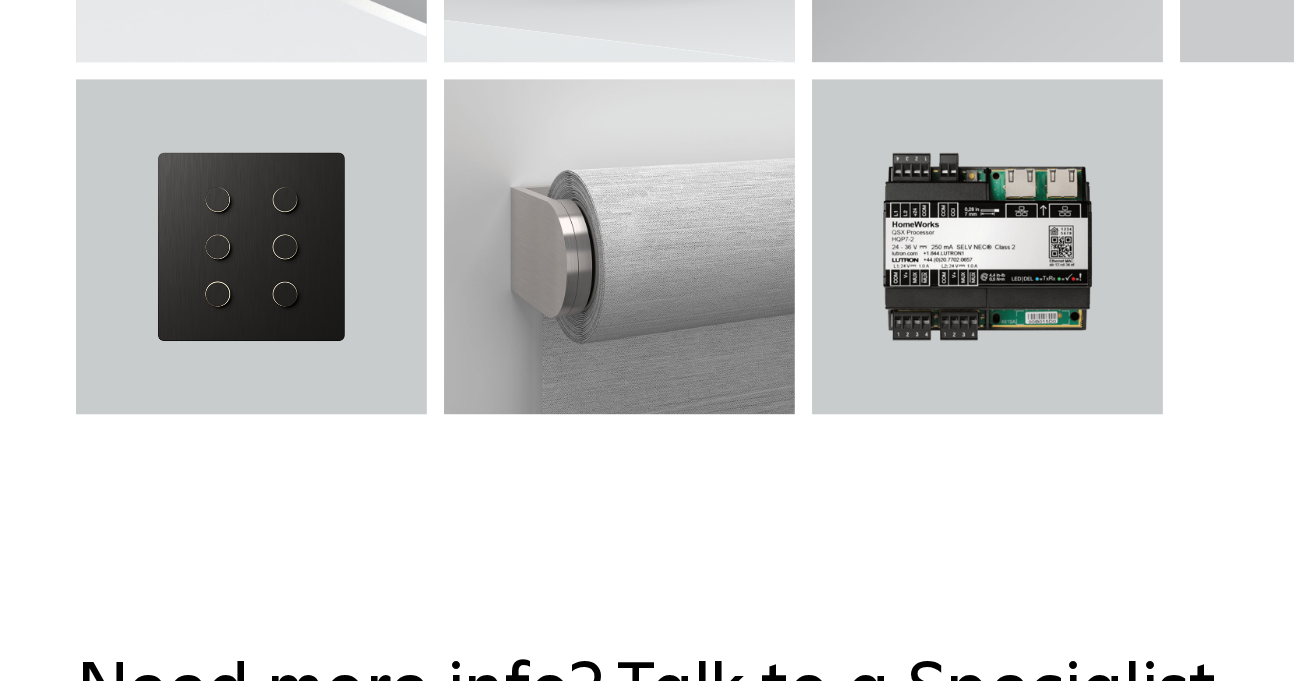 scroll, scrollTop: 6503, scrollLeft: 0, axis: vertical 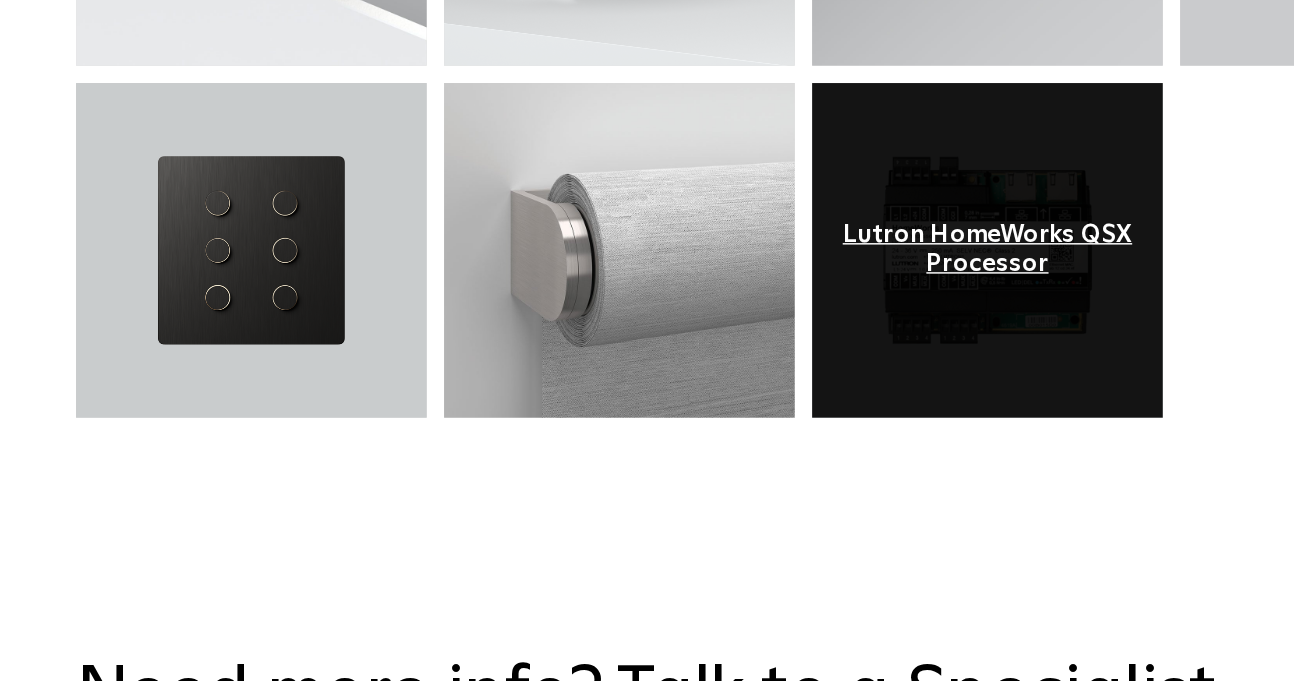 click on "Lutron HomeWorks QSX Processor" at bounding box center (773, 250) 